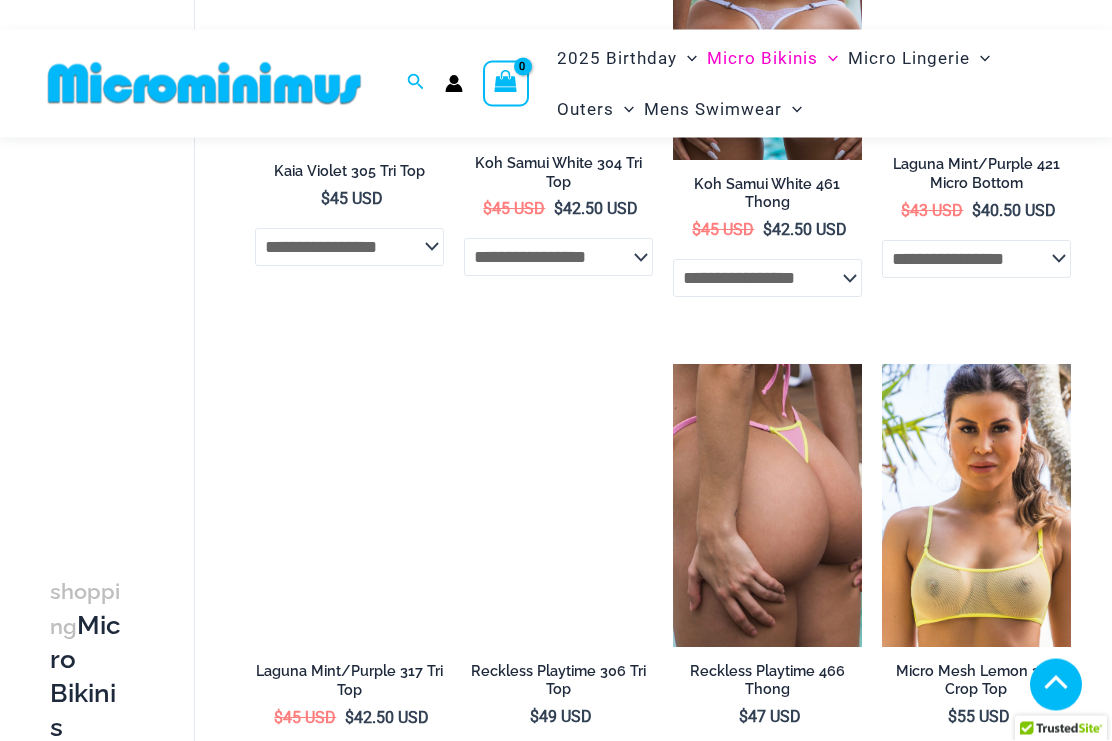 scroll, scrollTop: 3332, scrollLeft: 0, axis: vertical 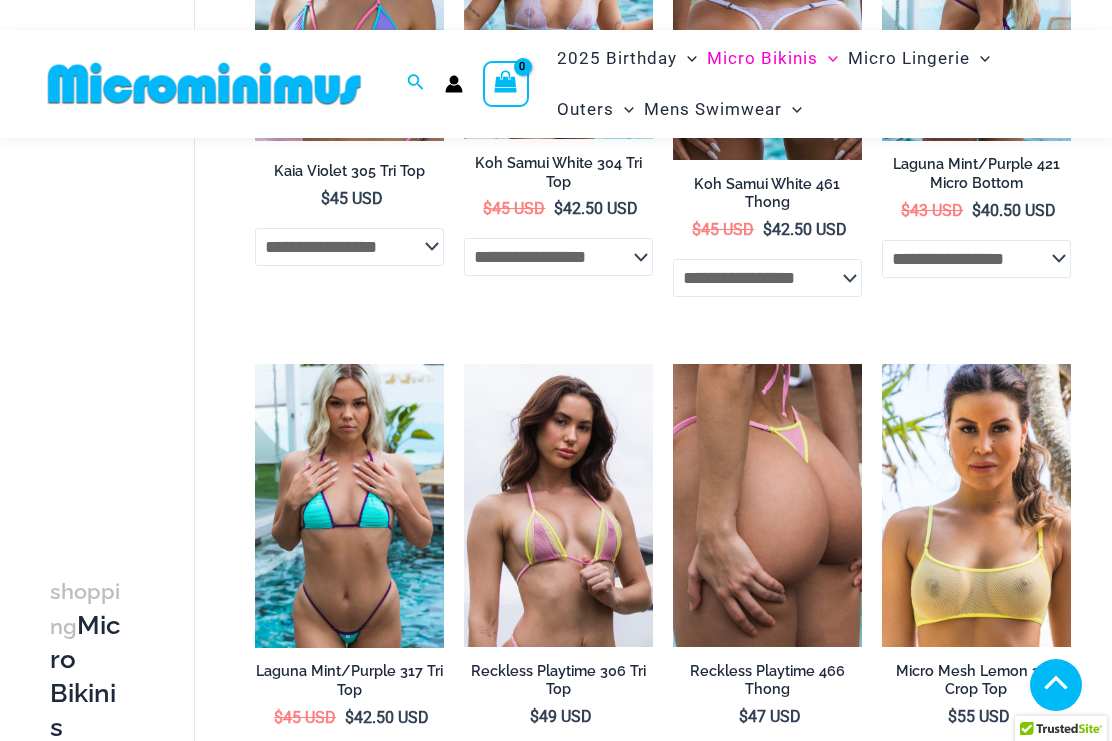 click at bounding box center [673, 364] 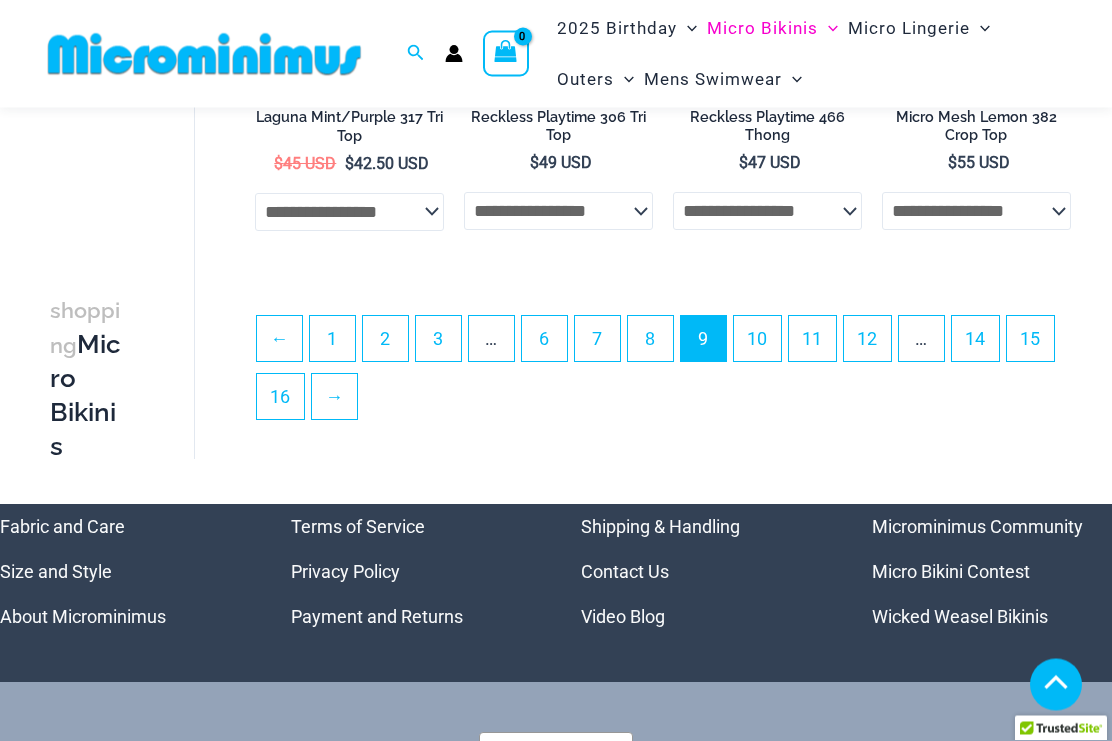 scroll, scrollTop: 3885, scrollLeft: 0, axis: vertical 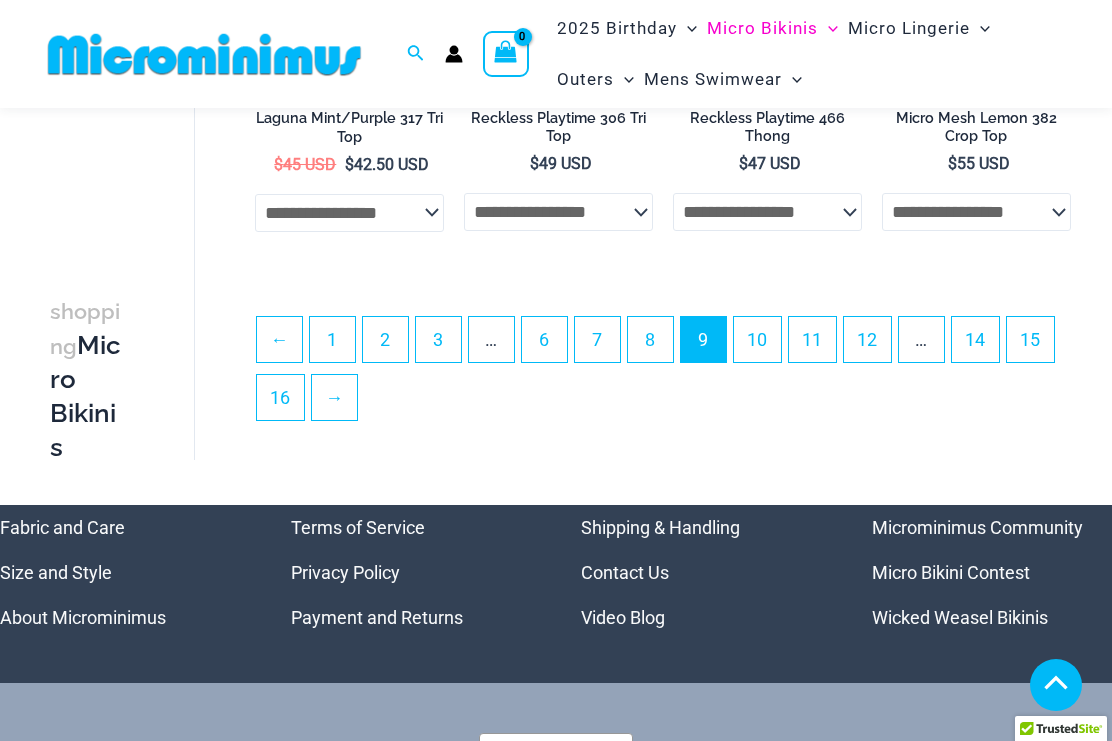 click on "15" at bounding box center (1030, 339) 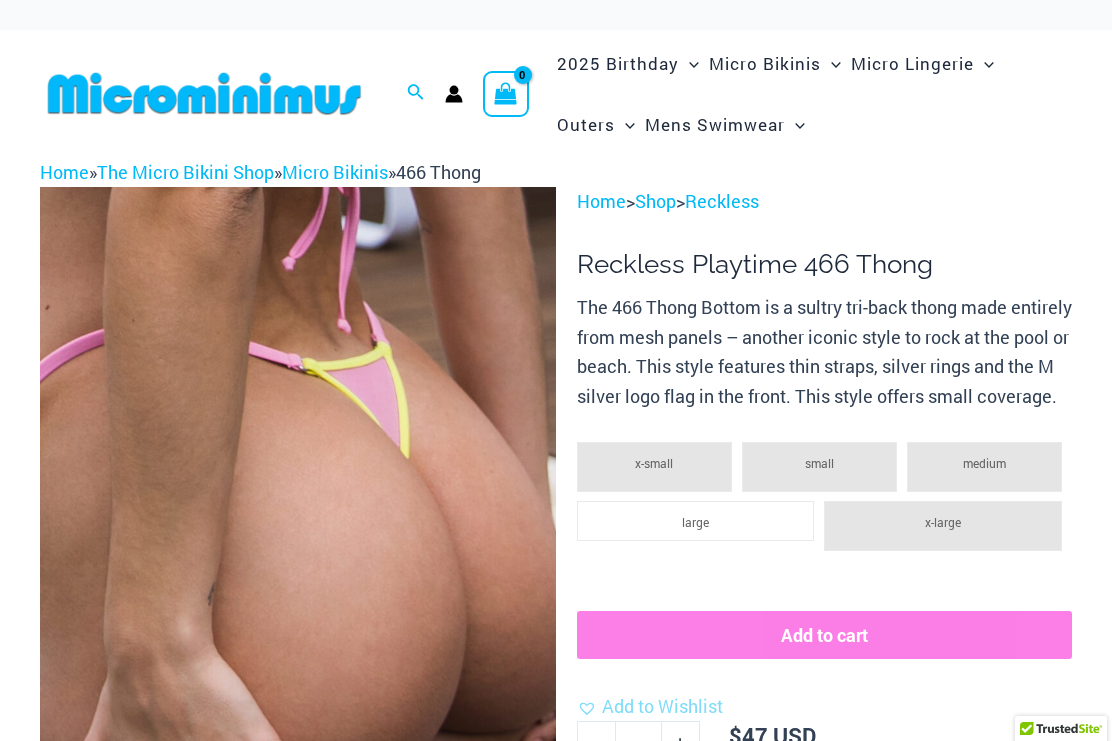 scroll, scrollTop: 0, scrollLeft: 0, axis: both 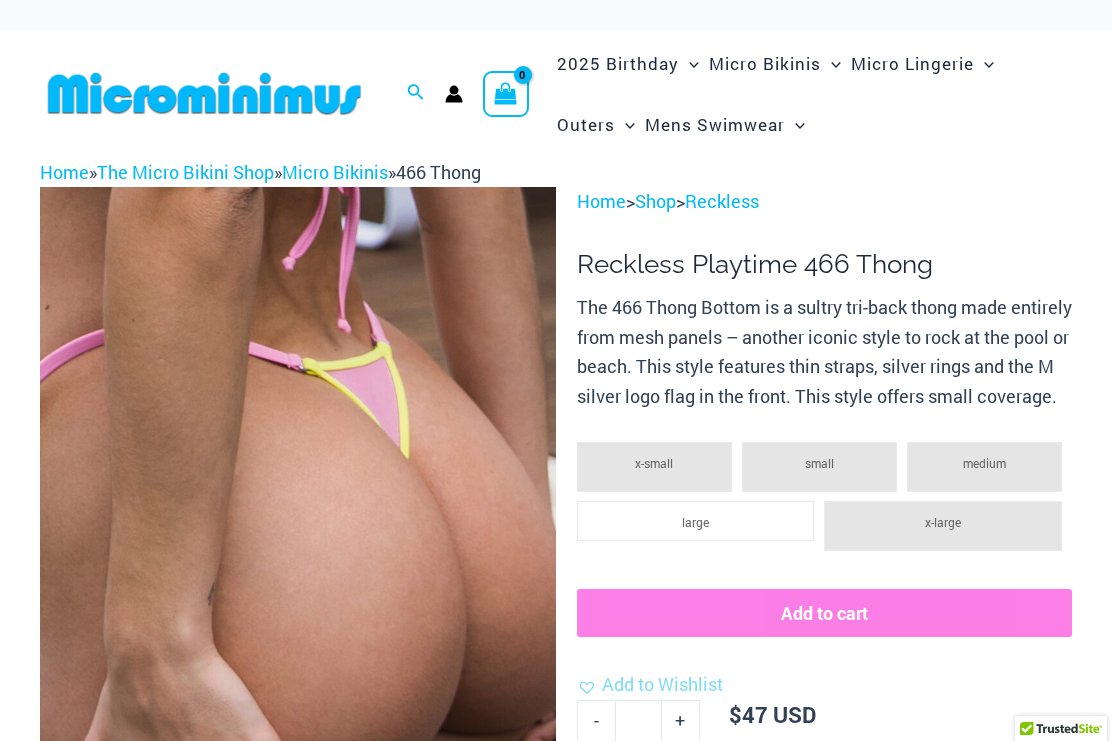 click at bounding box center [298, 574] 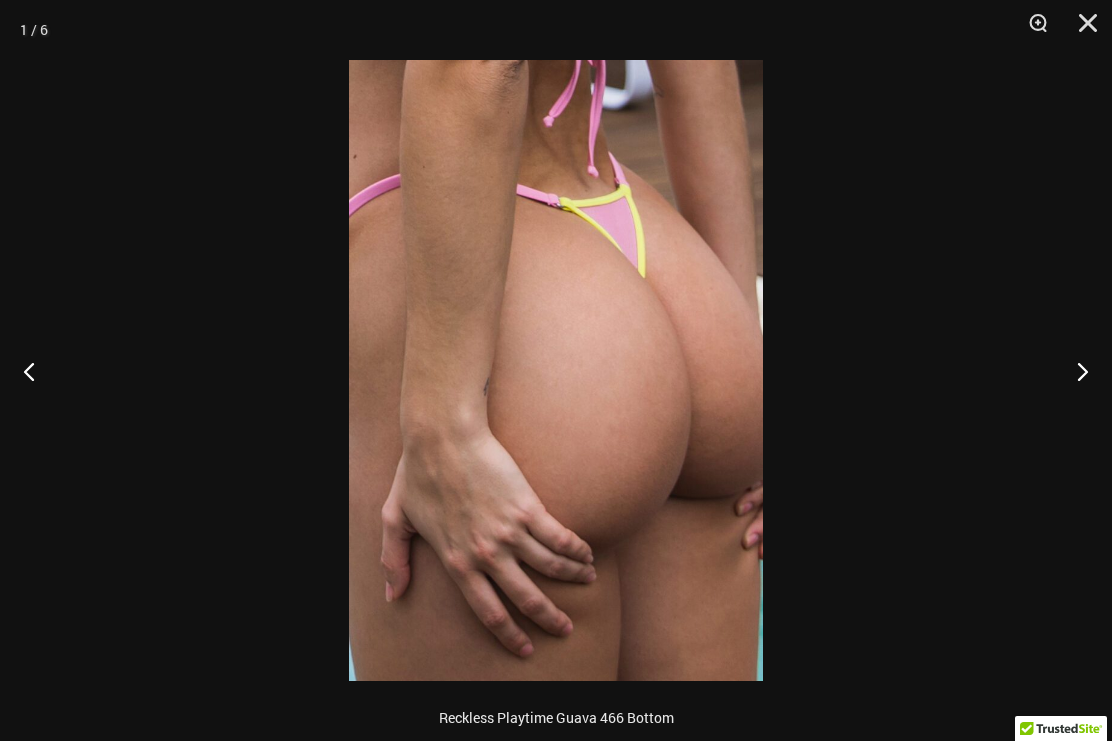click at bounding box center [1074, 371] 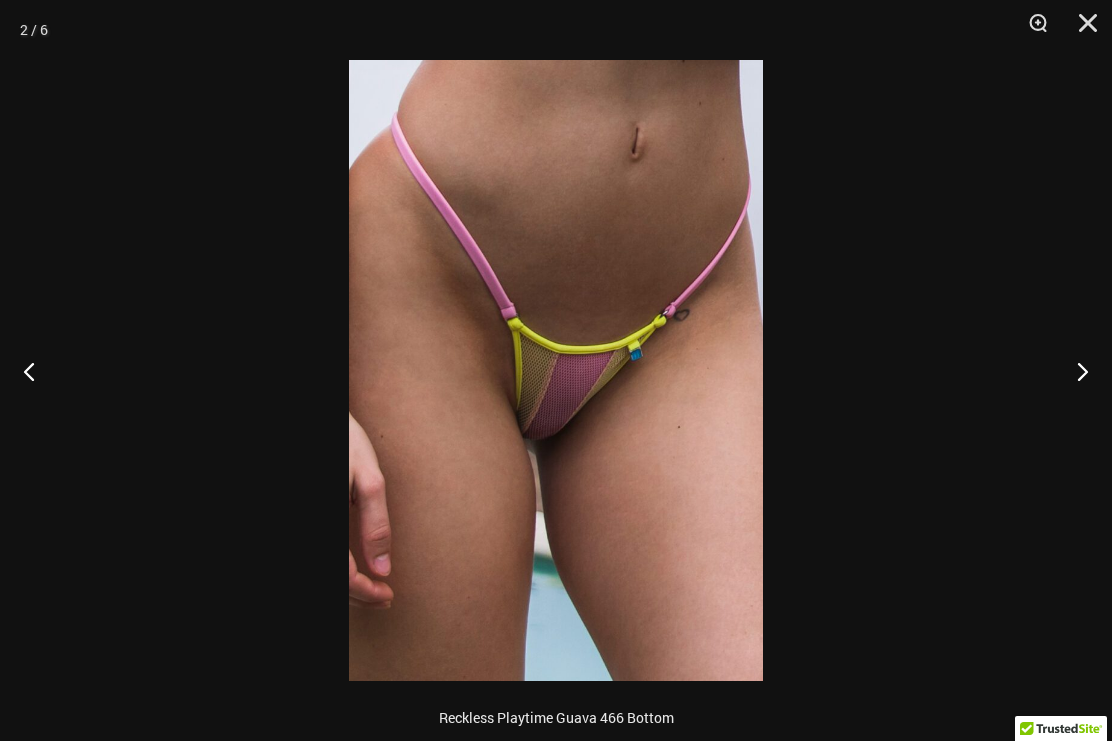 click at bounding box center [1074, 371] 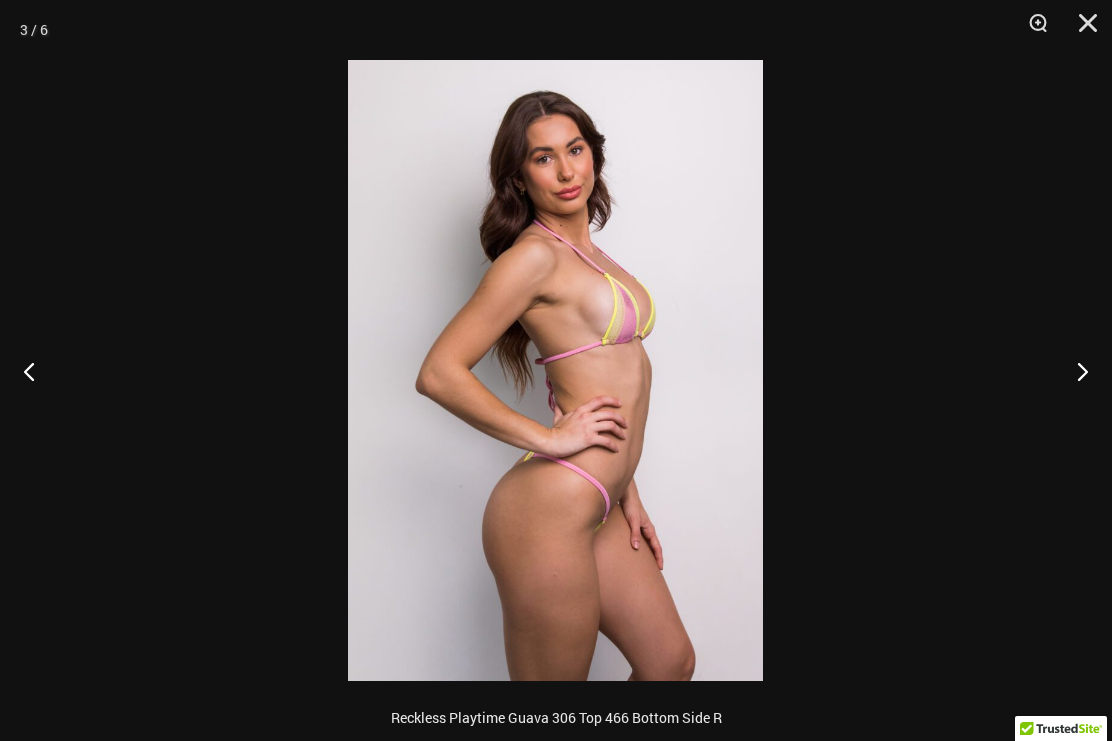click at bounding box center (1074, 371) 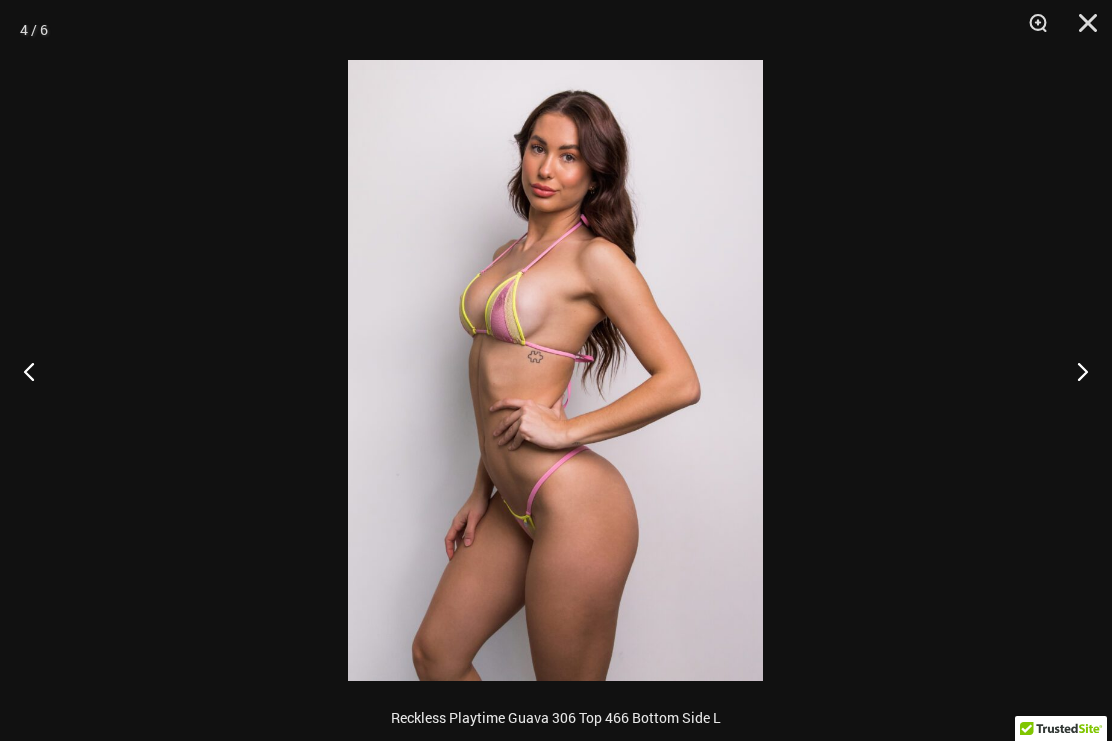 click at bounding box center (1074, 371) 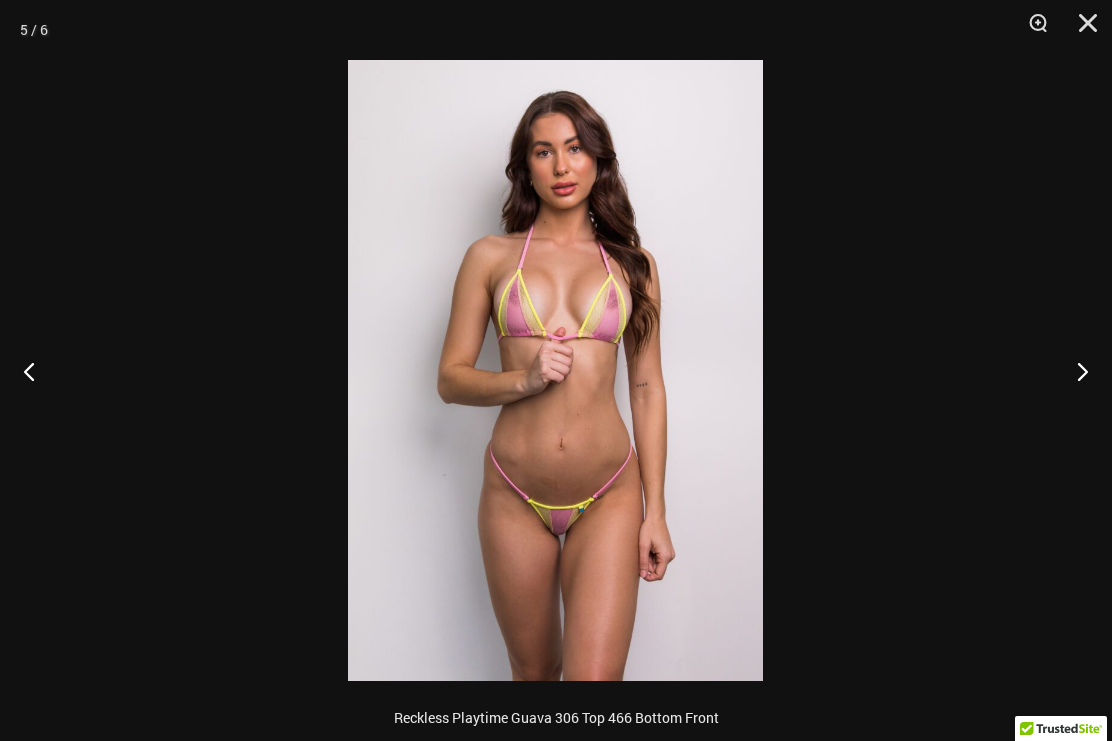 click at bounding box center (1074, 371) 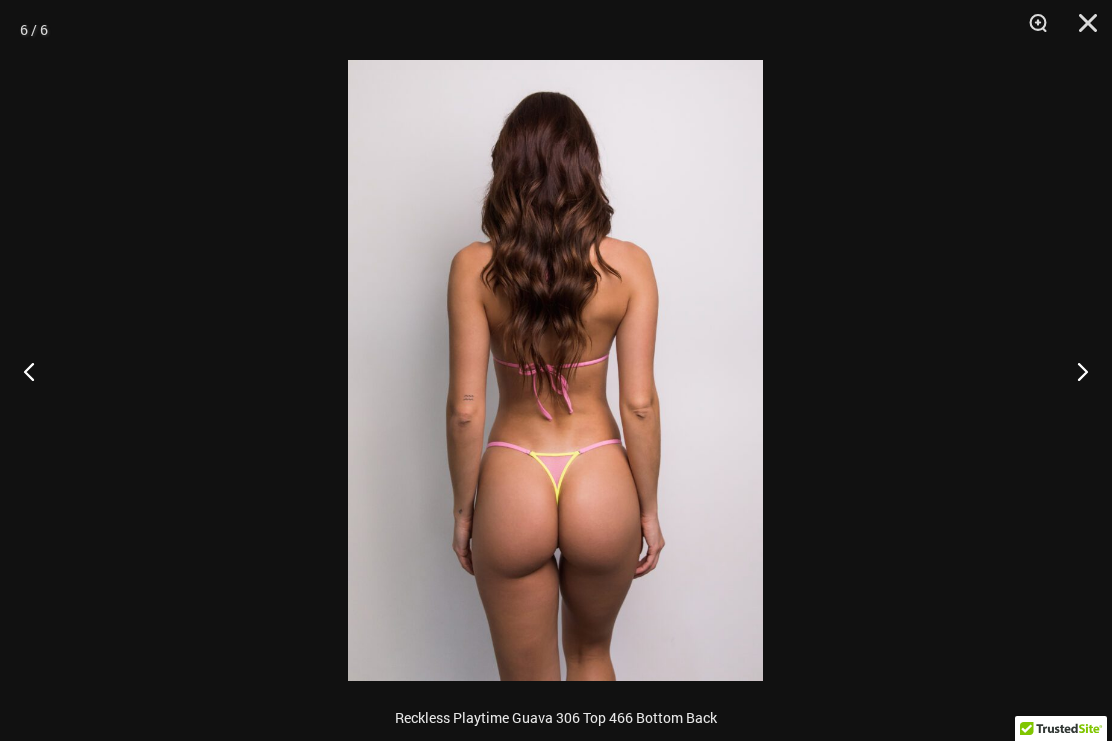 click at bounding box center [1074, 371] 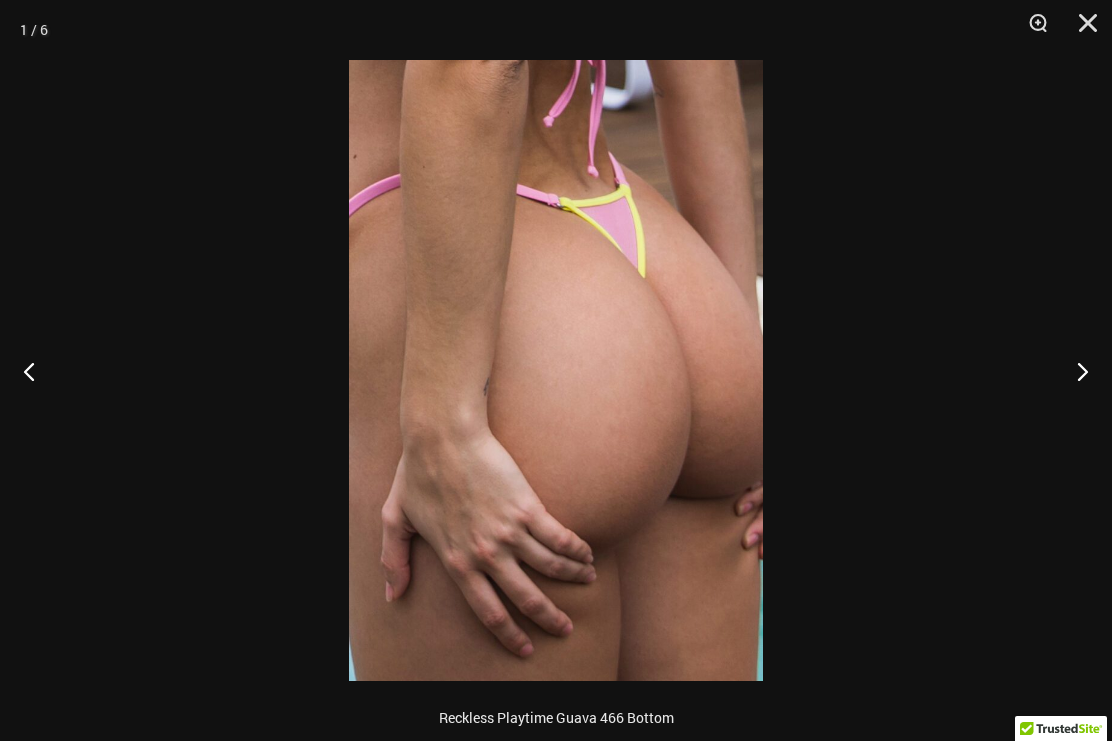 click at bounding box center [1074, 371] 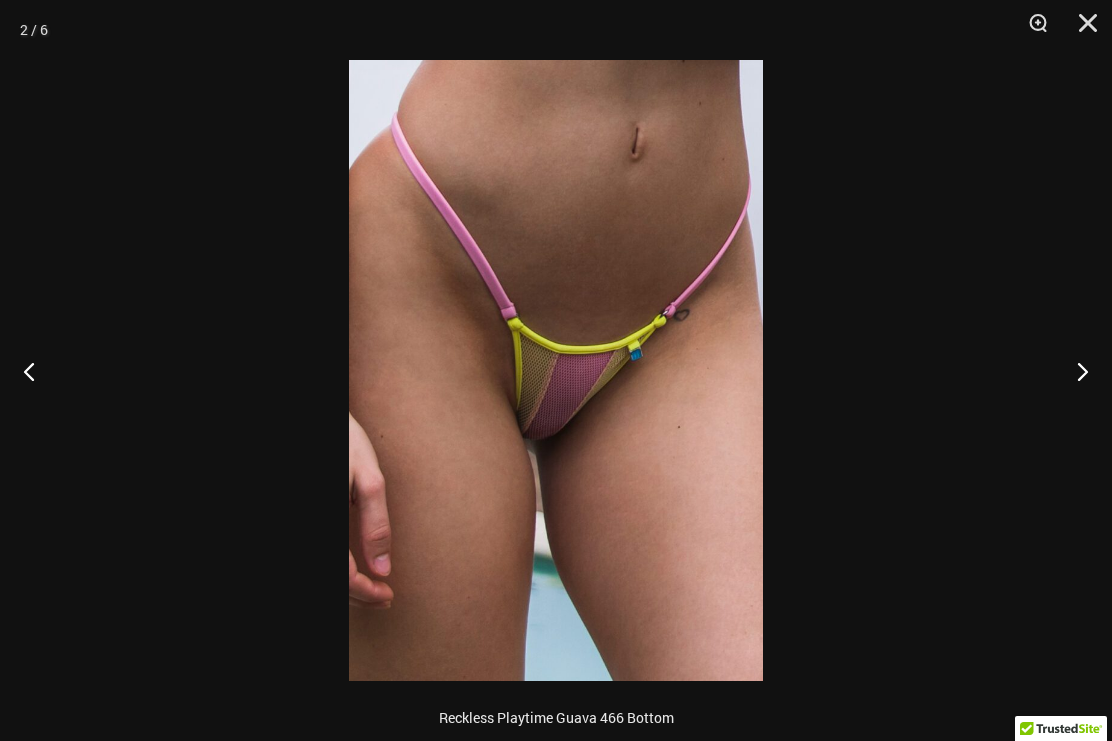 click at bounding box center (1074, 371) 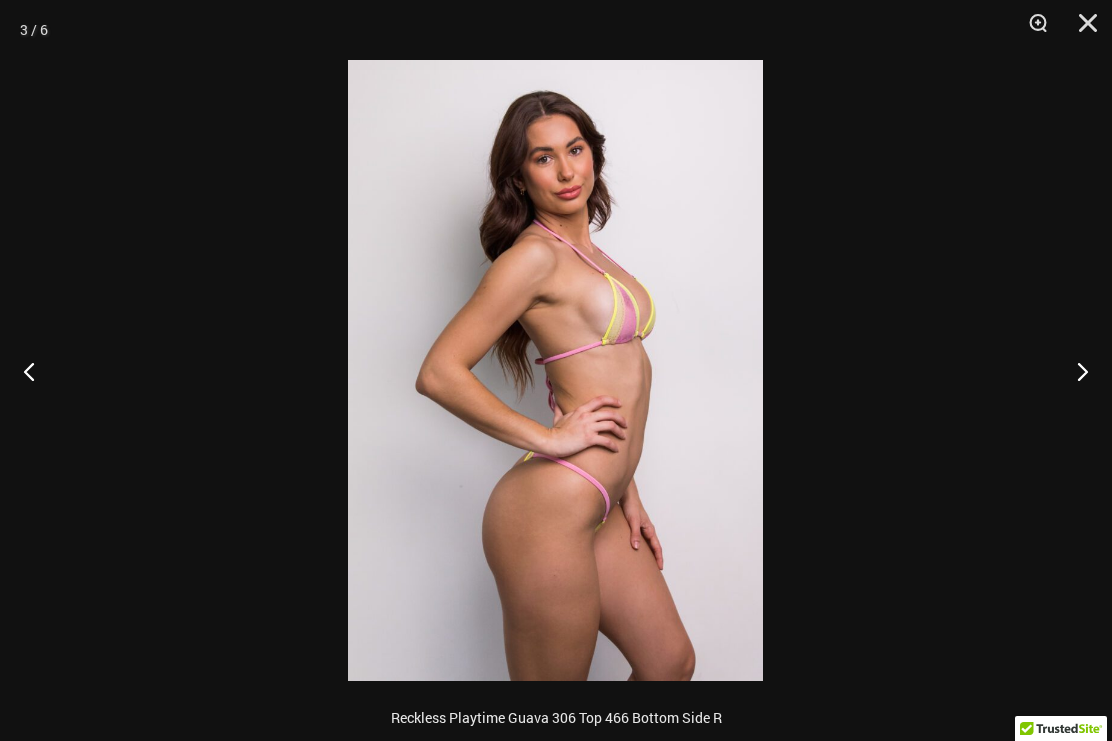 click at bounding box center [1074, 371] 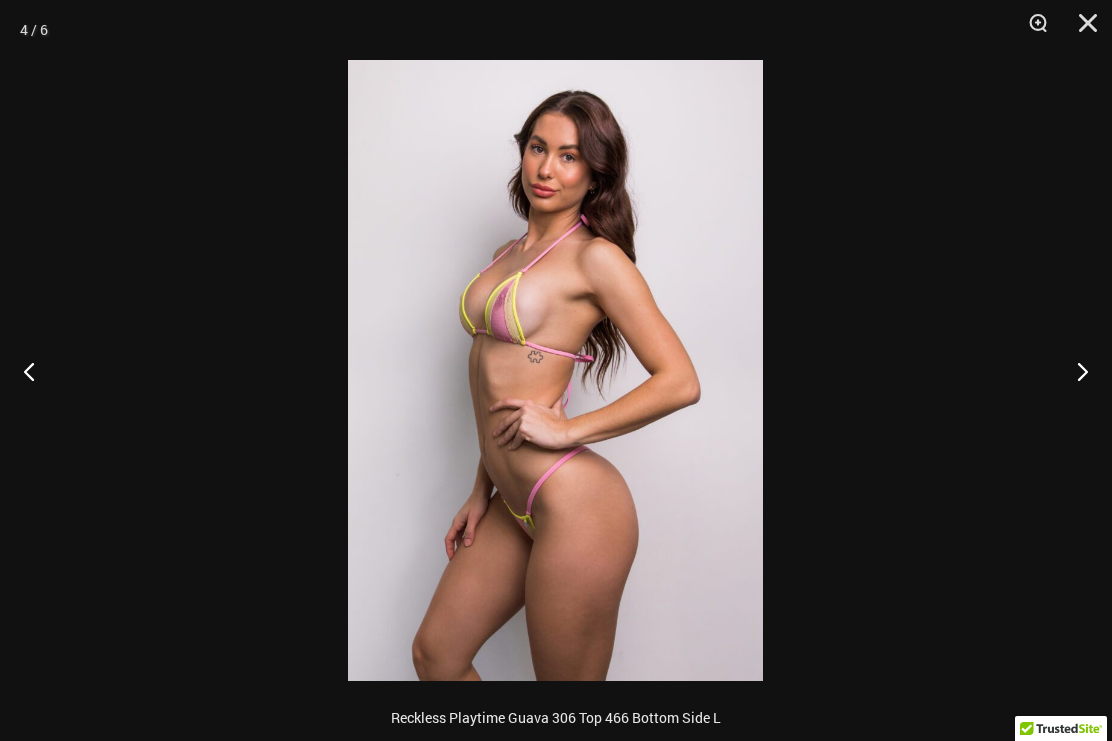 click at bounding box center (1074, 371) 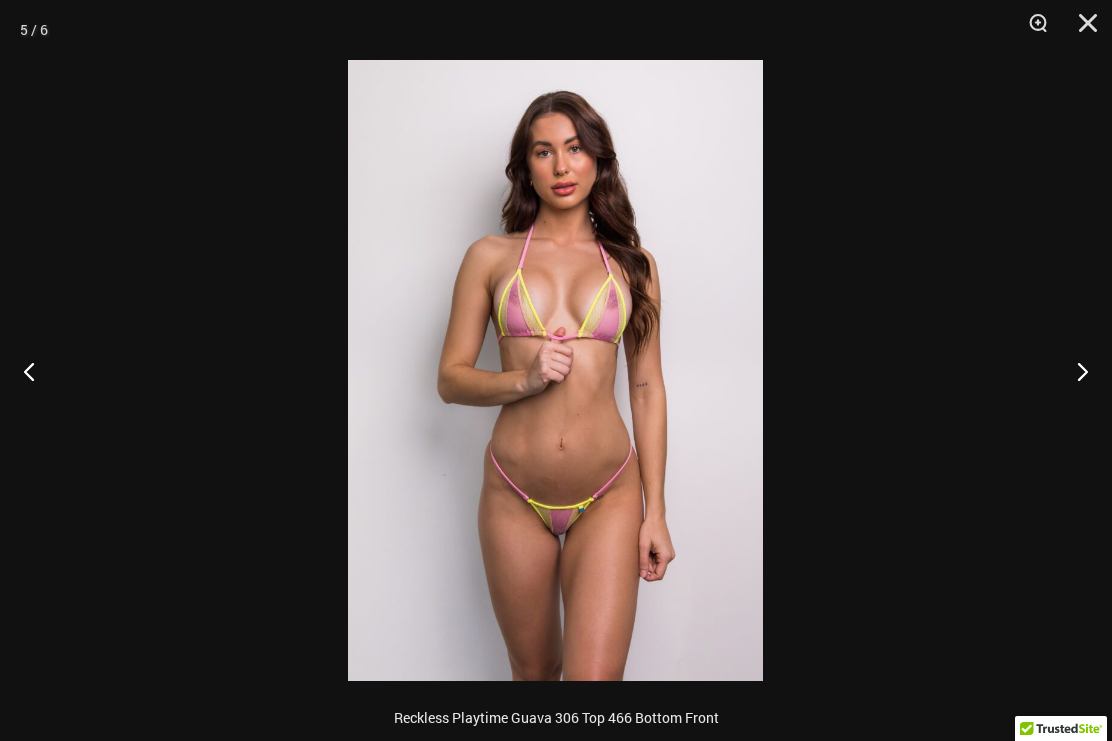 click at bounding box center (1074, 371) 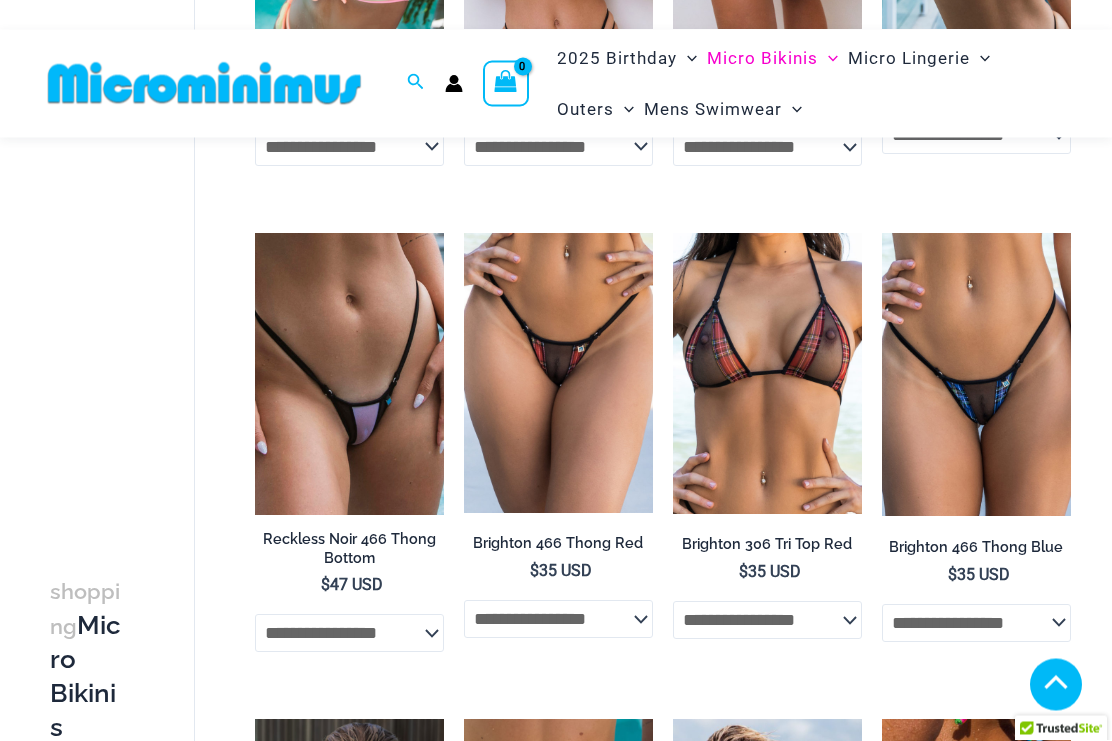 scroll, scrollTop: 1027, scrollLeft: 0, axis: vertical 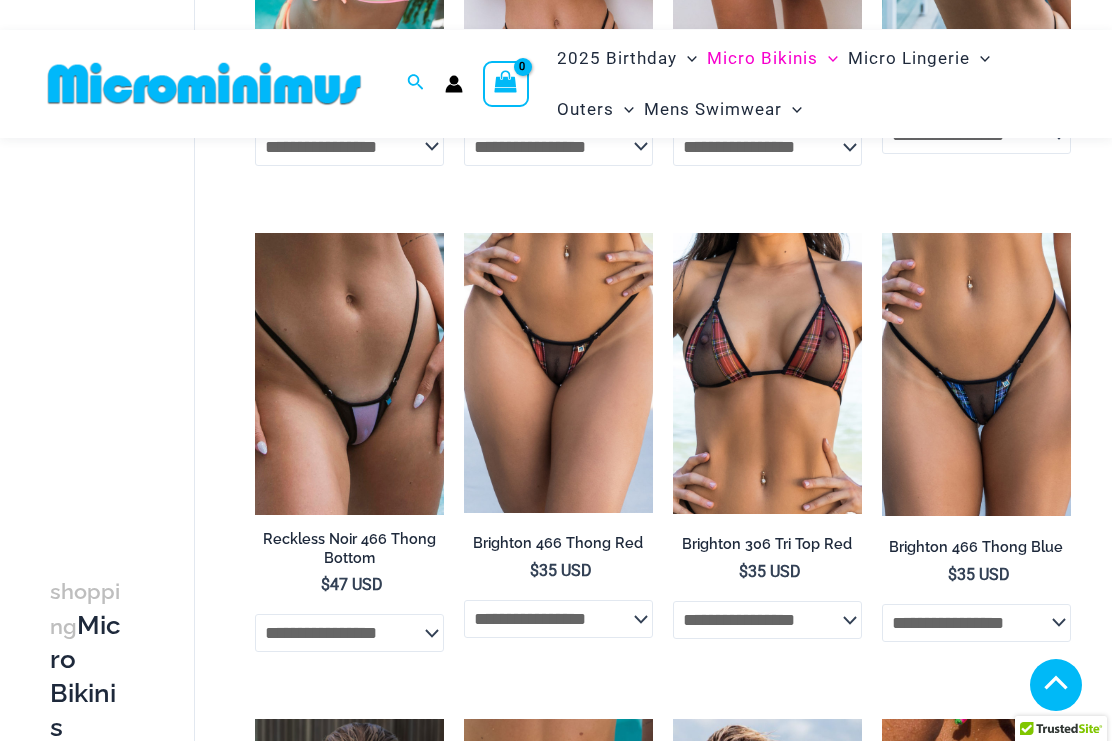 click at bounding box center [255, 233] 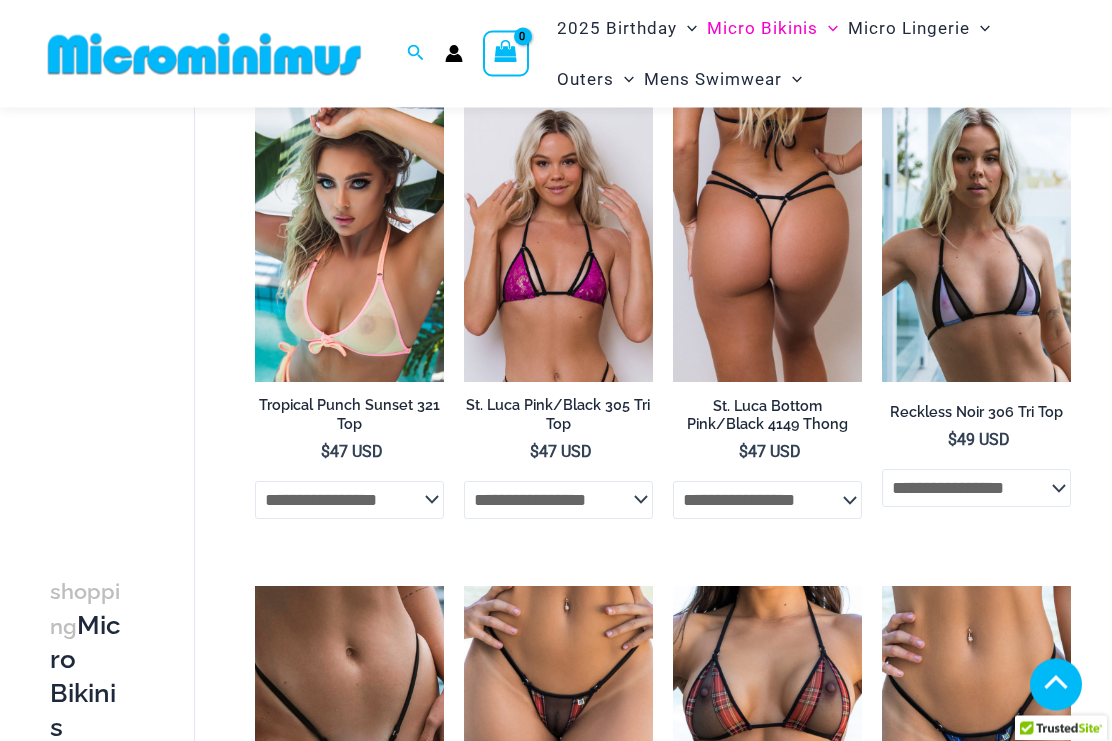 scroll, scrollTop: 674, scrollLeft: 0, axis: vertical 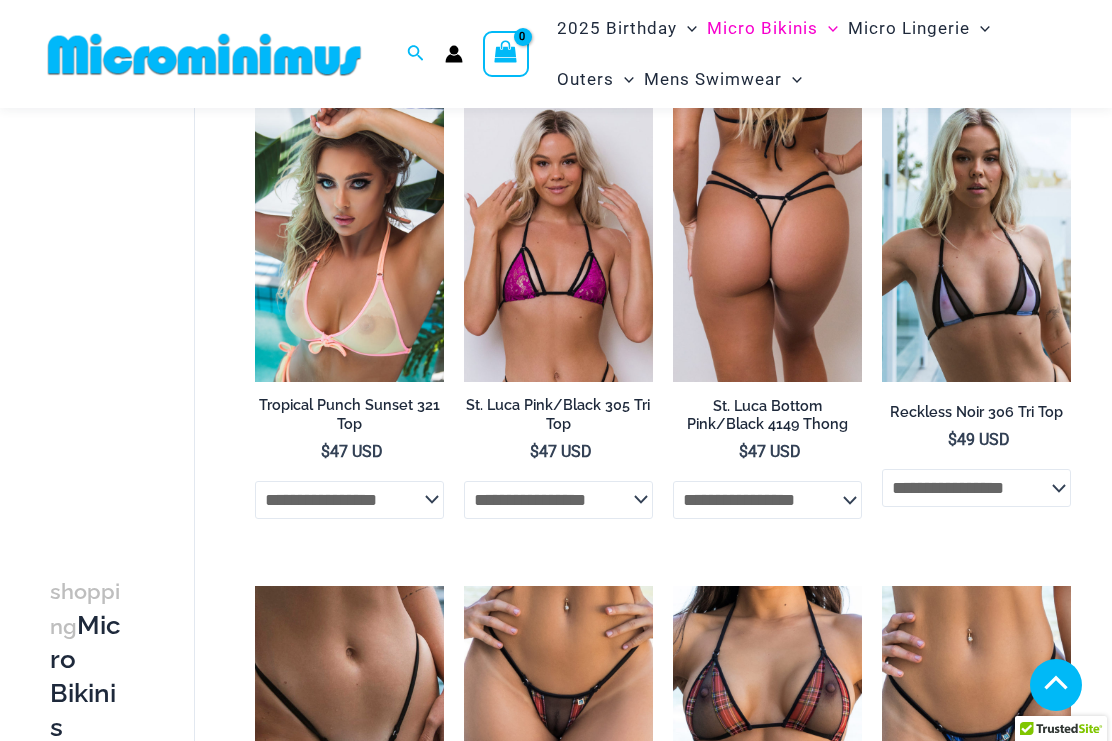 click at bounding box center [558, 240] 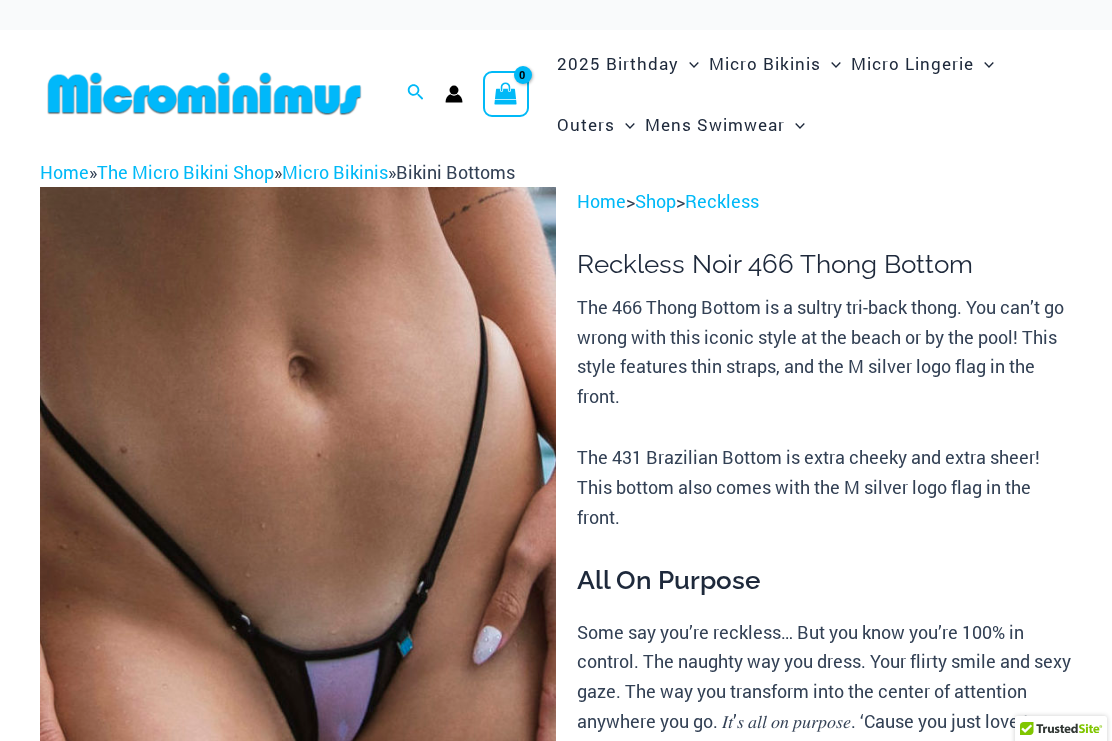 scroll, scrollTop: 0, scrollLeft: 0, axis: both 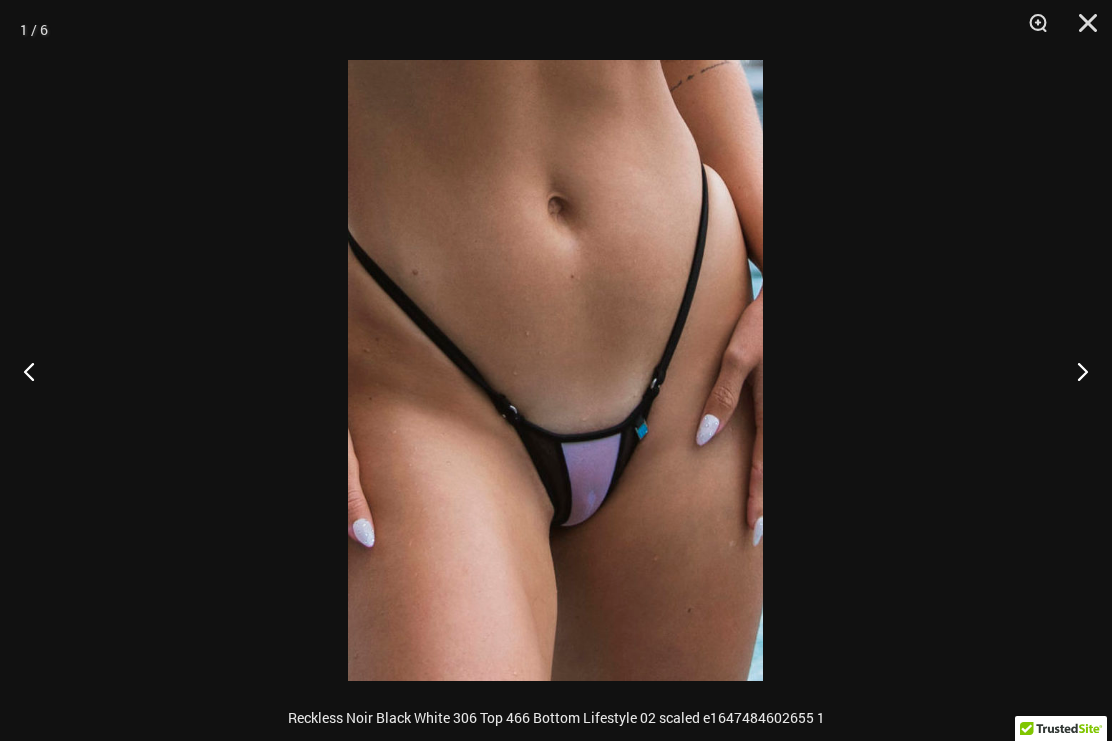 click at bounding box center (1074, 371) 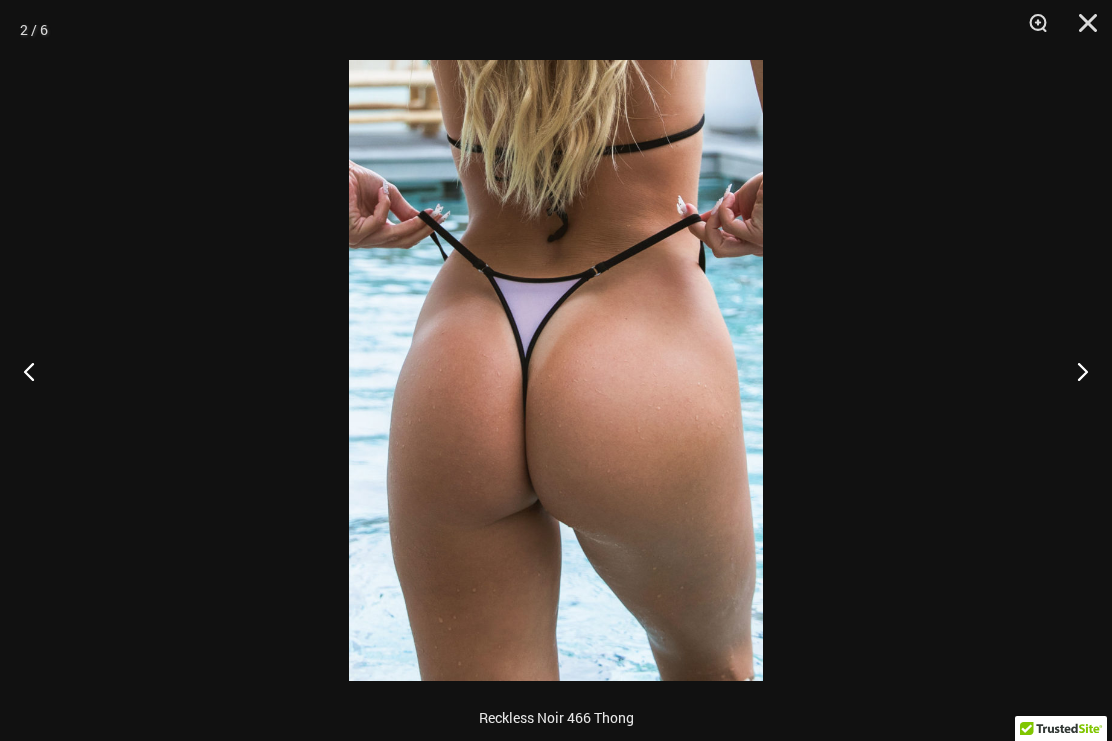 click at bounding box center [1074, 371] 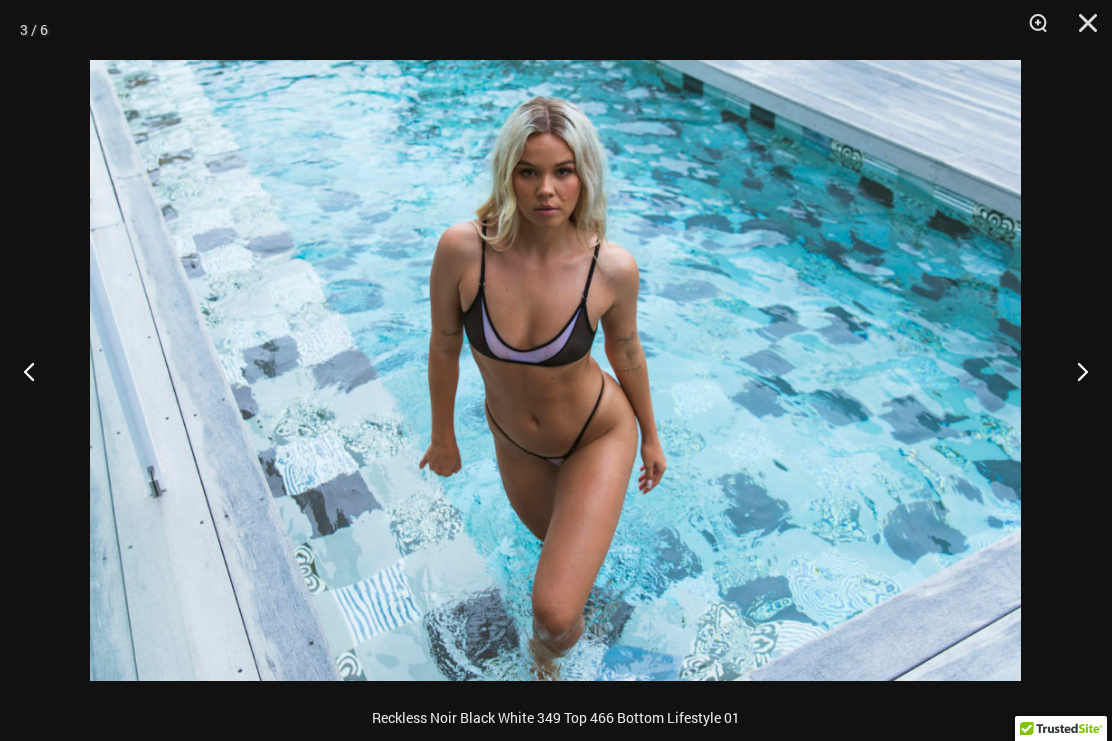 click at bounding box center [1074, 371] 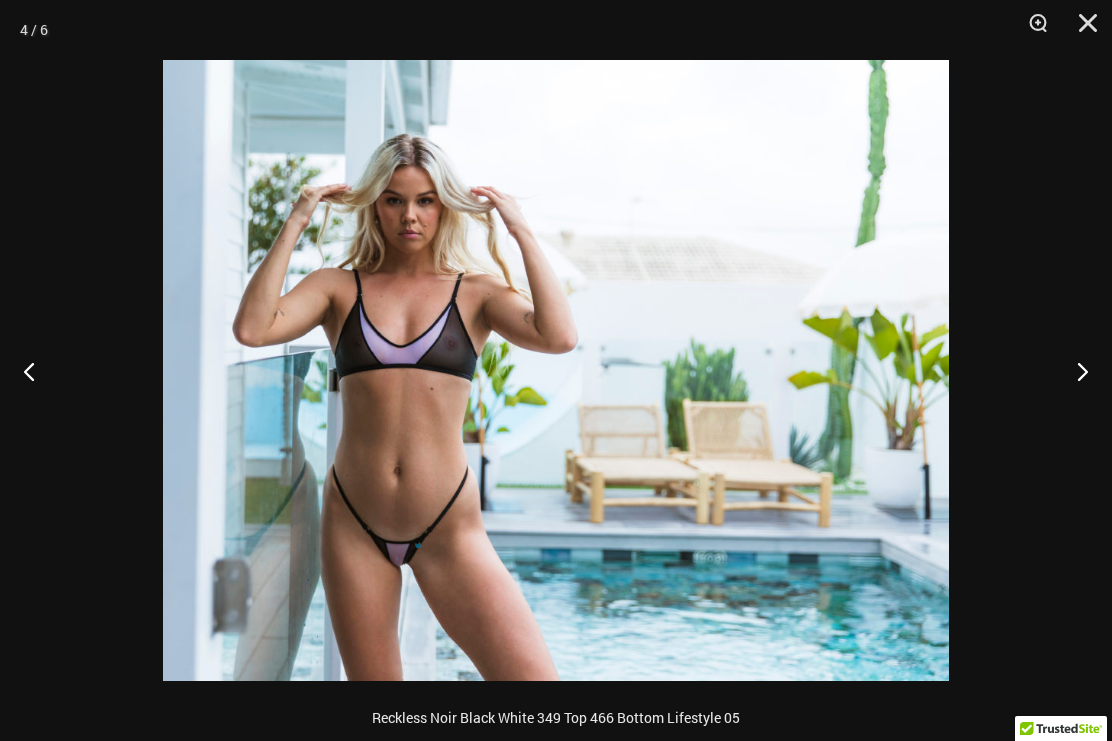 click at bounding box center [1074, 371] 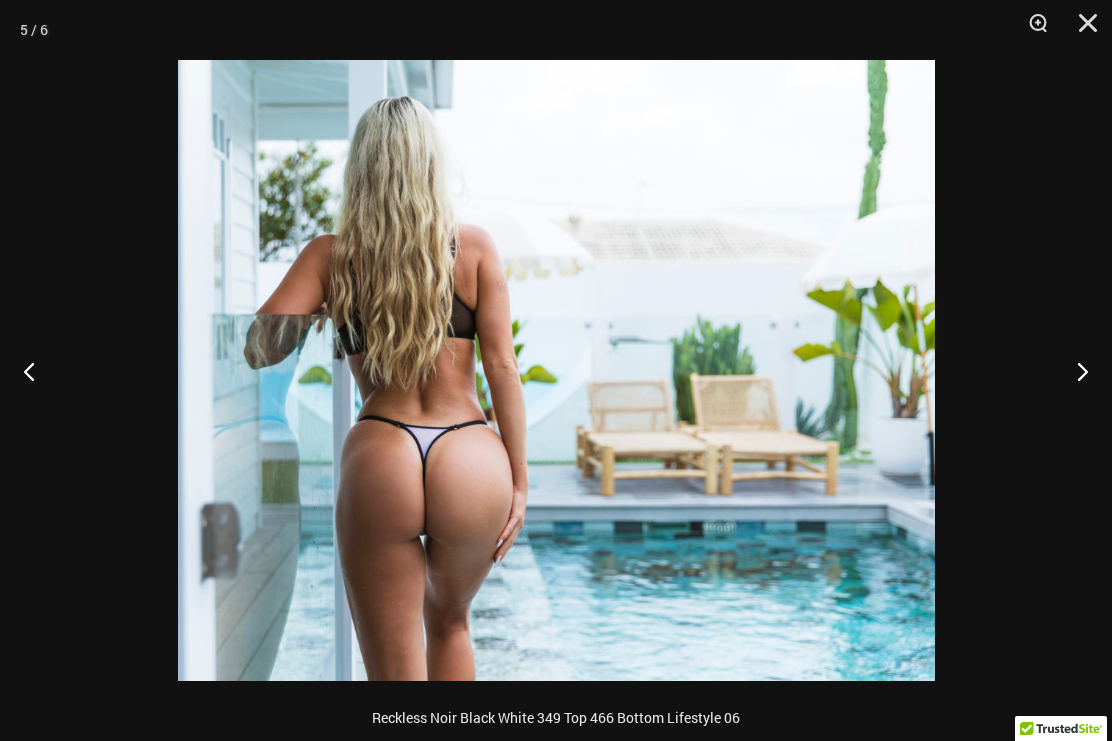 click at bounding box center [1074, 371] 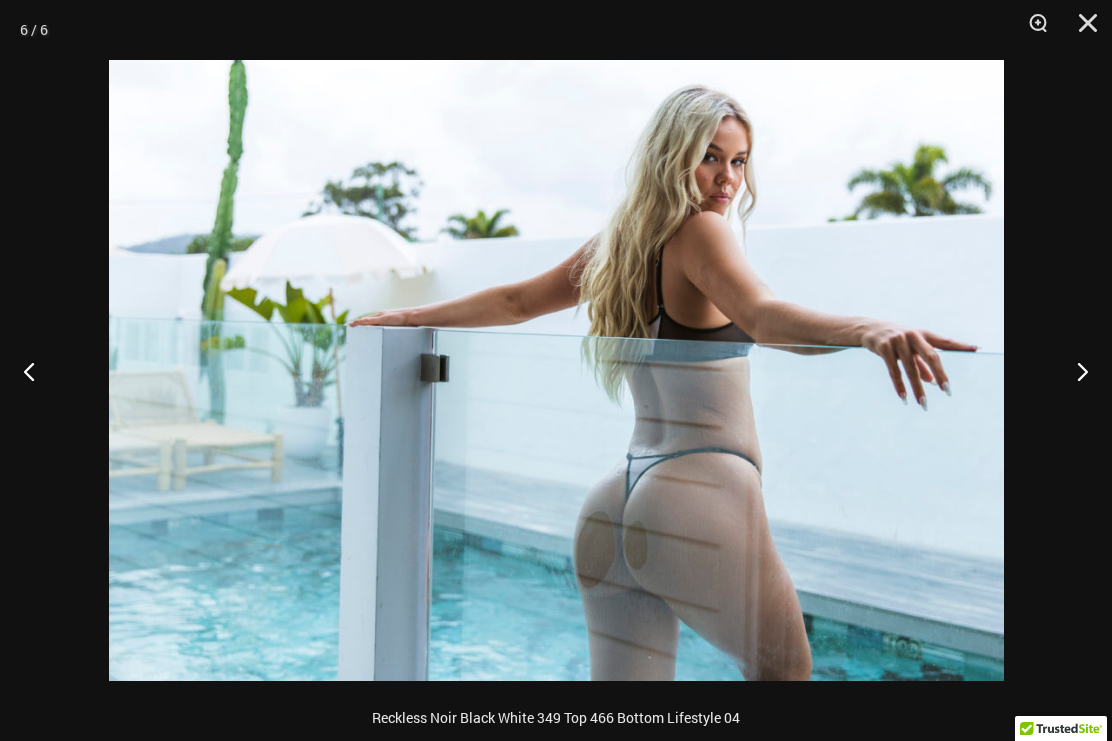 click at bounding box center (1074, 371) 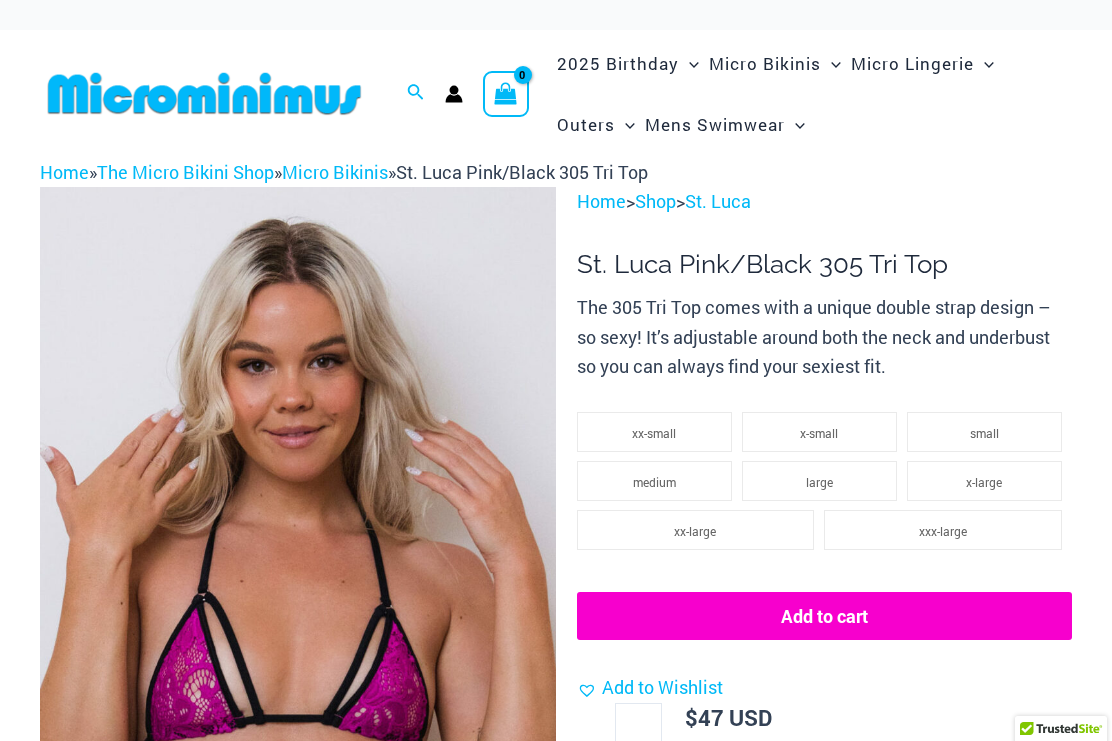 scroll, scrollTop: 0, scrollLeft: 0, axis: both 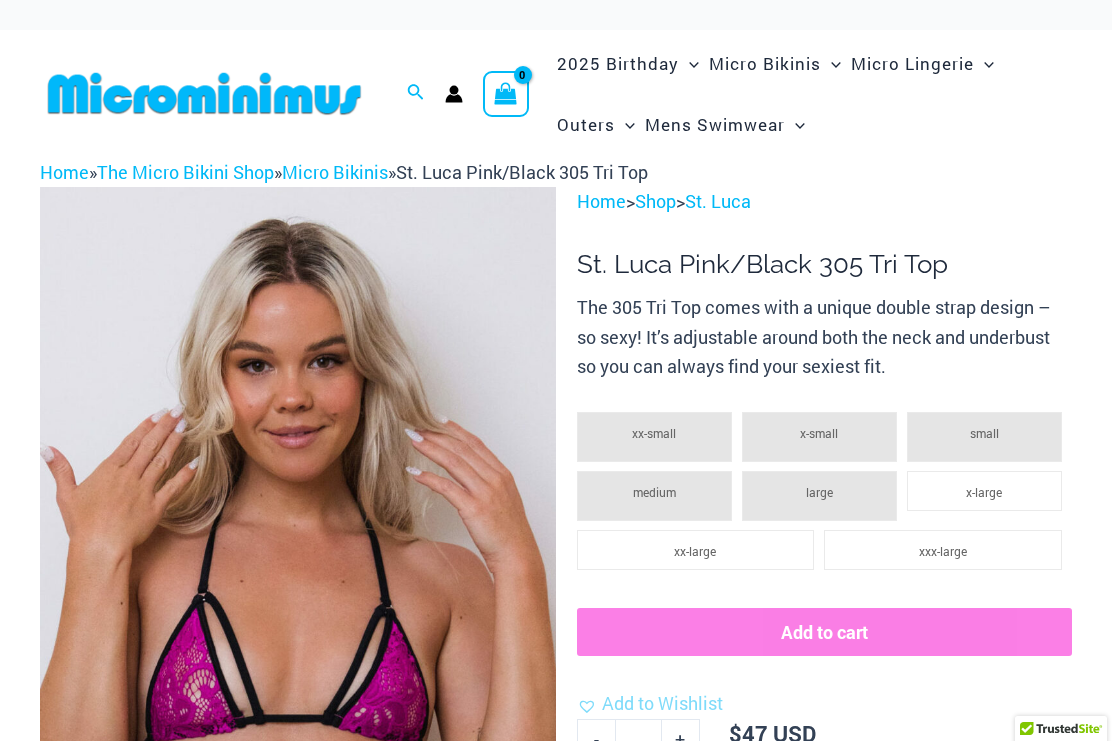 click at bounding box center [298, 574] 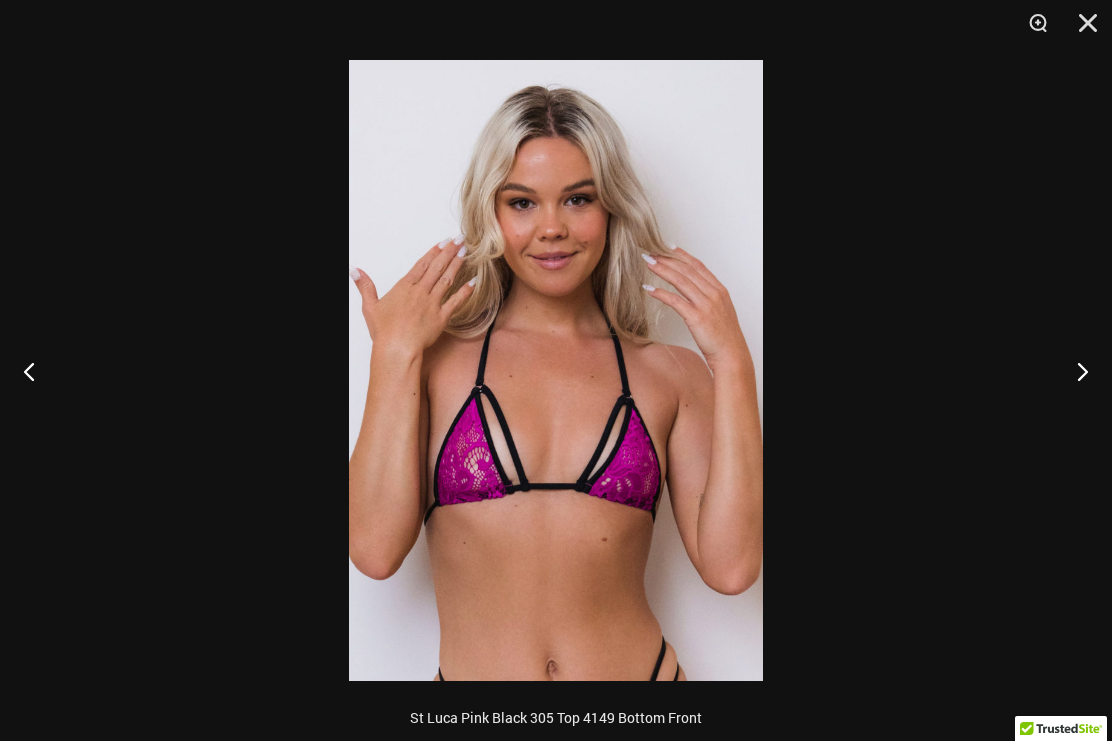 click at bounding box center [1074, 371] 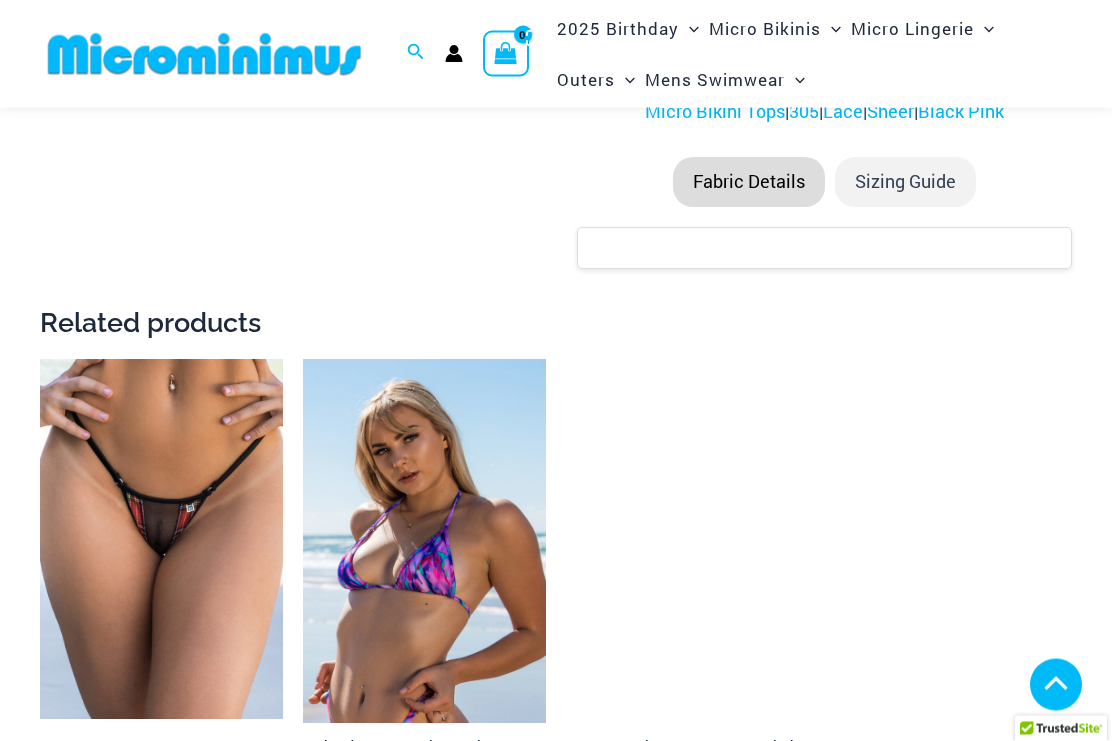 scroll, scrollTop: 882, scrollLeft: 0, axis: vertical 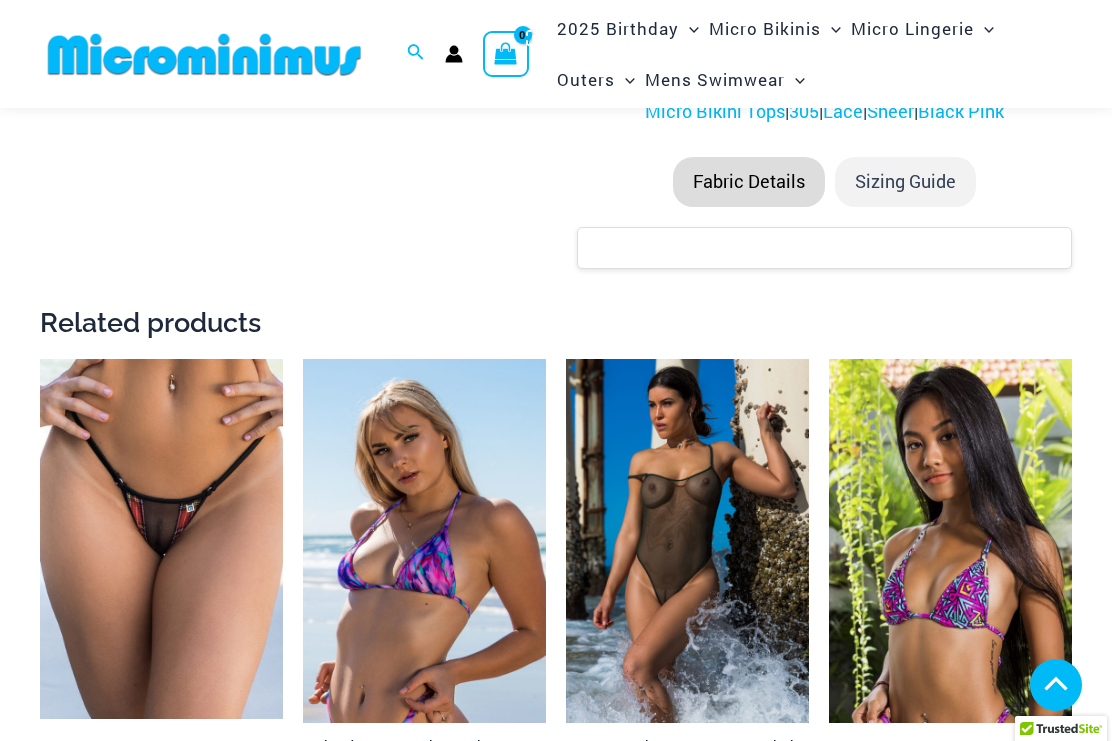 click at bounding box center [40, 359] 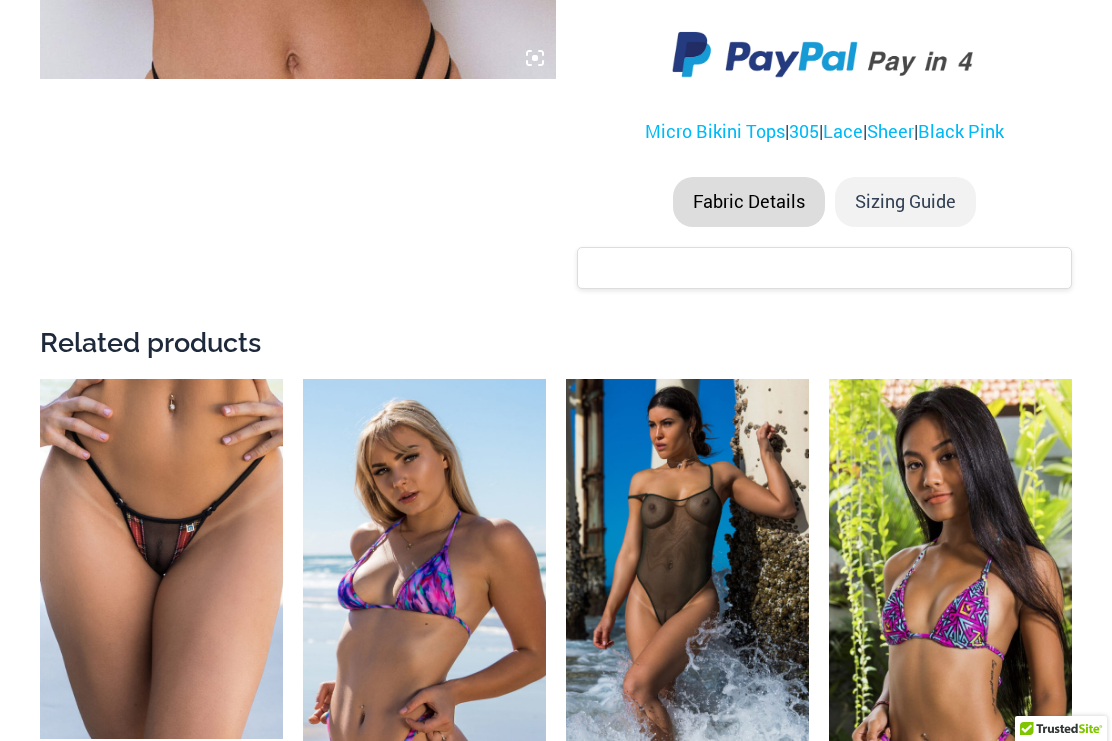 scroll, scrollTop: 936, scrollLeft: 0, axis: vertical 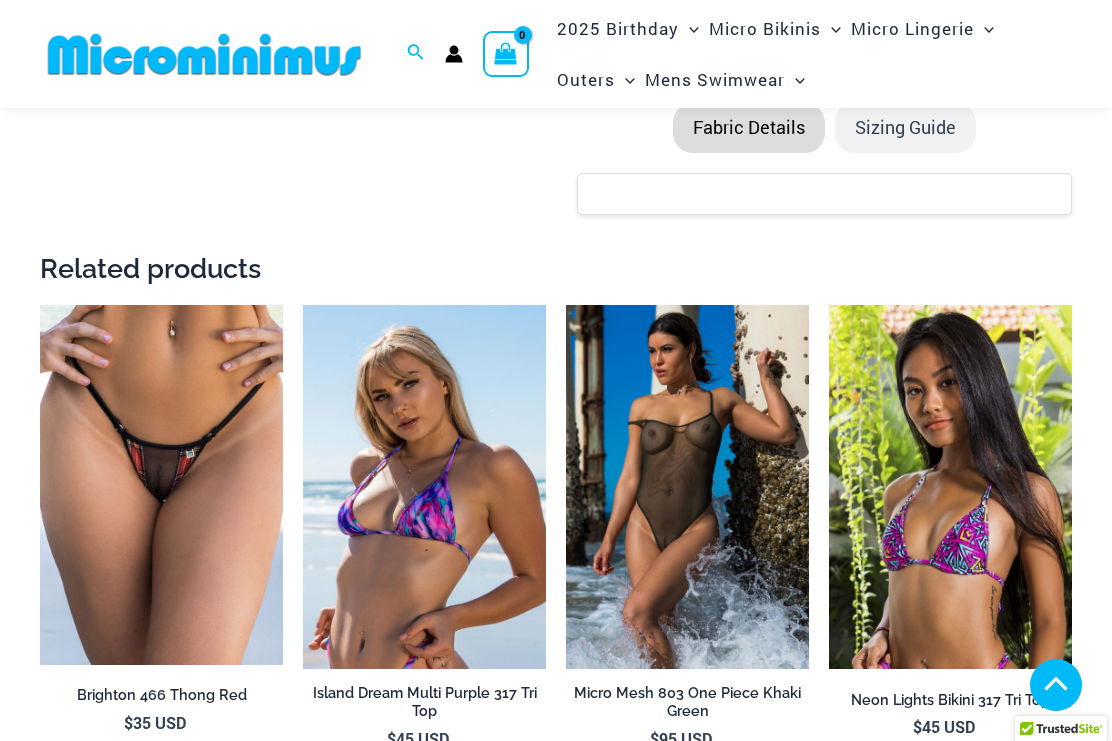 click at bounding box center [303, 305] 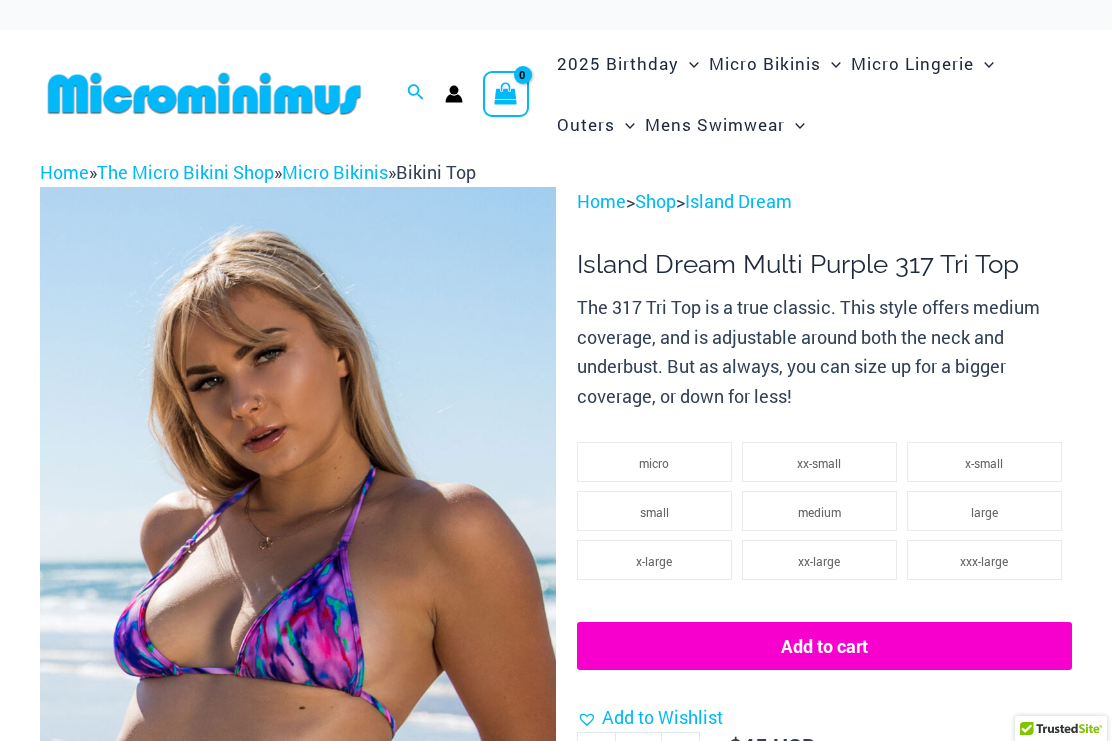 scroll, scrollTop: 0, scrollLeft: 0, axis: both 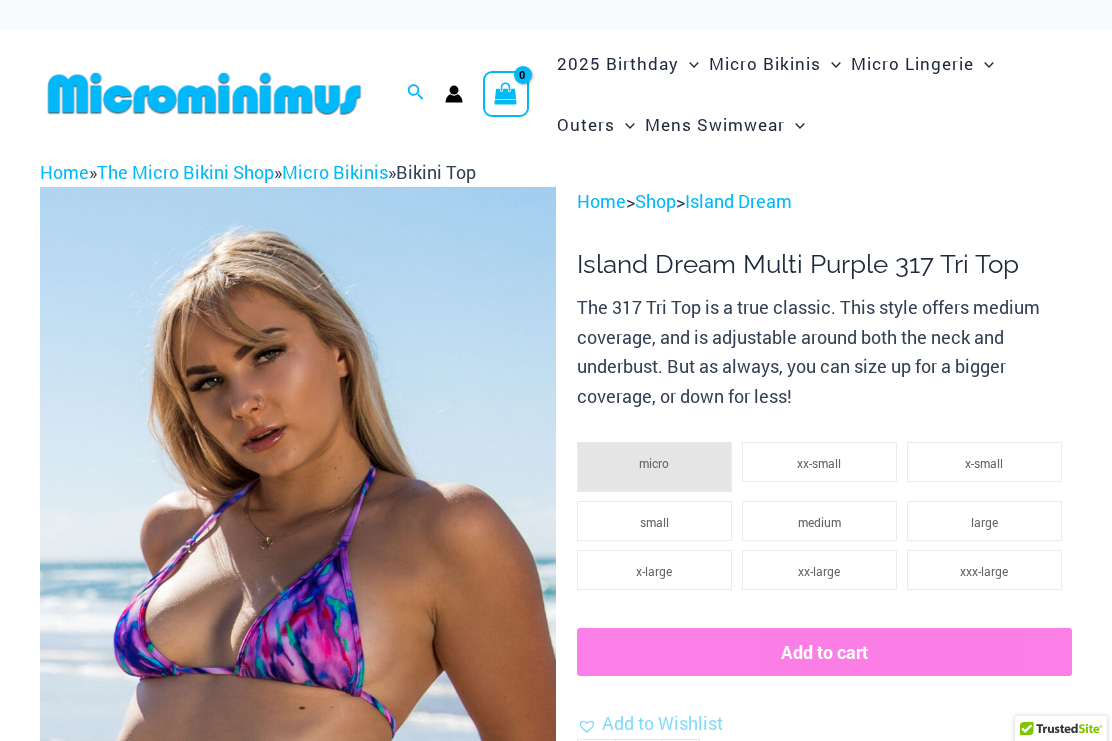 click at bounding box center [298, 574] 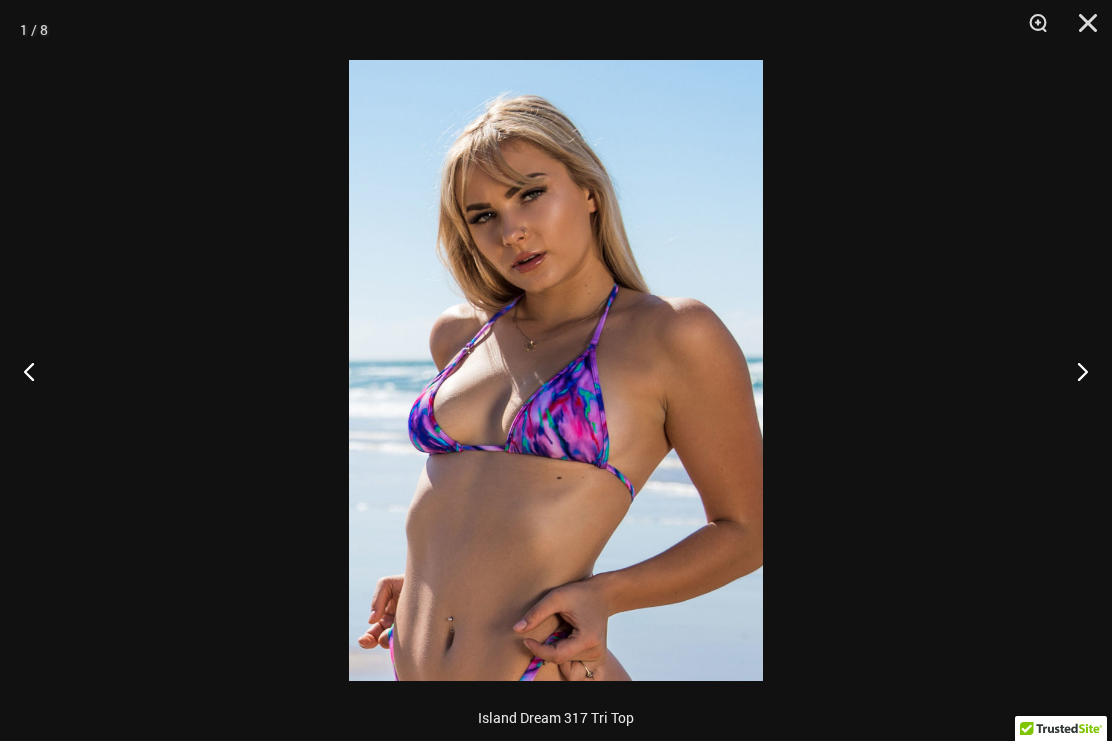 click at bounding box center [1074, 371] 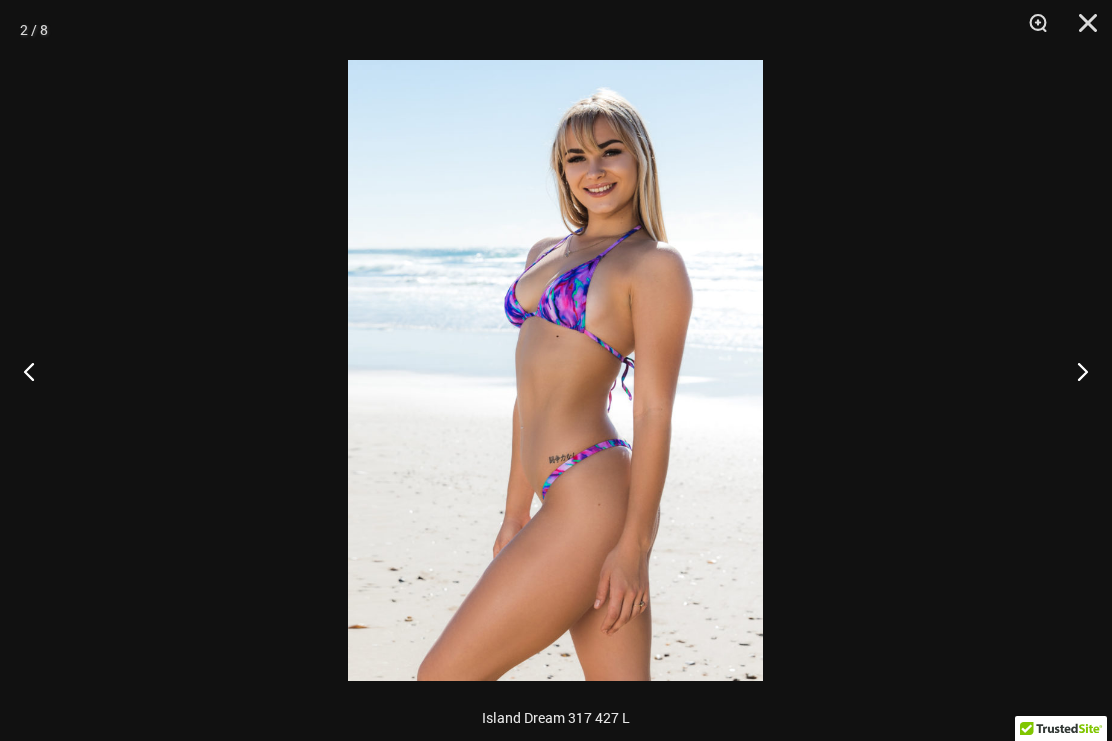 click at bounding box center (1074, 371) 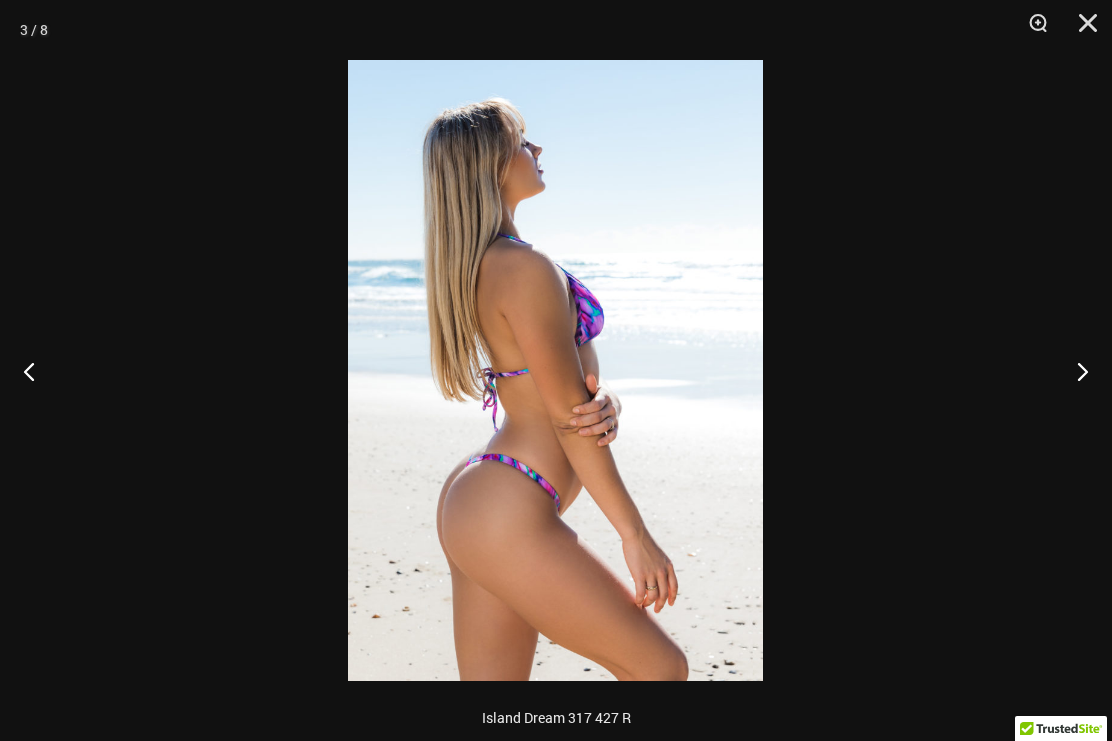 click at bounding box center (1074, 371) 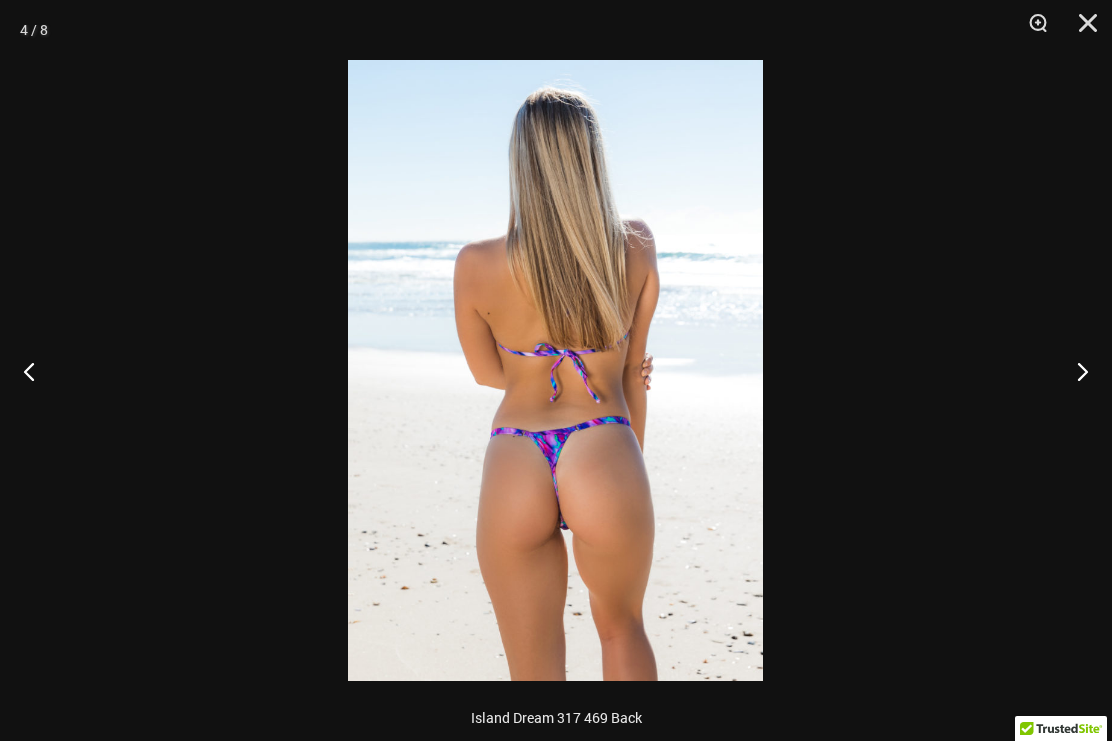 click at bounding box center [1074, 371] 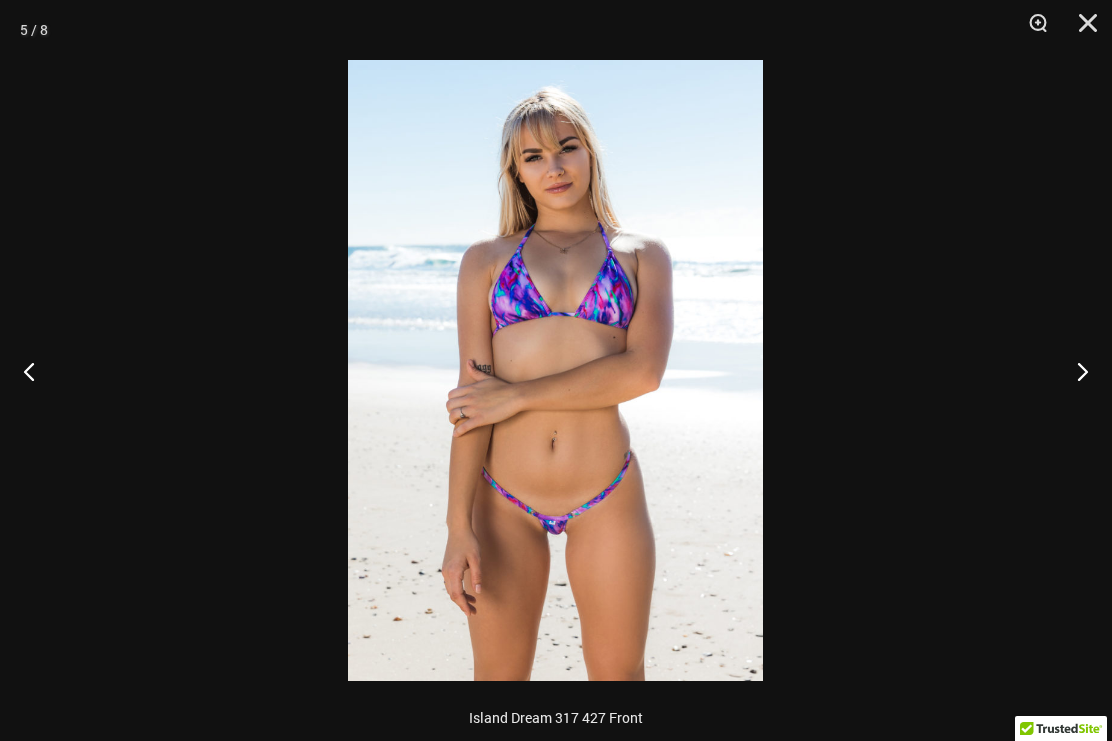 click at bounding box center [1074, 371] 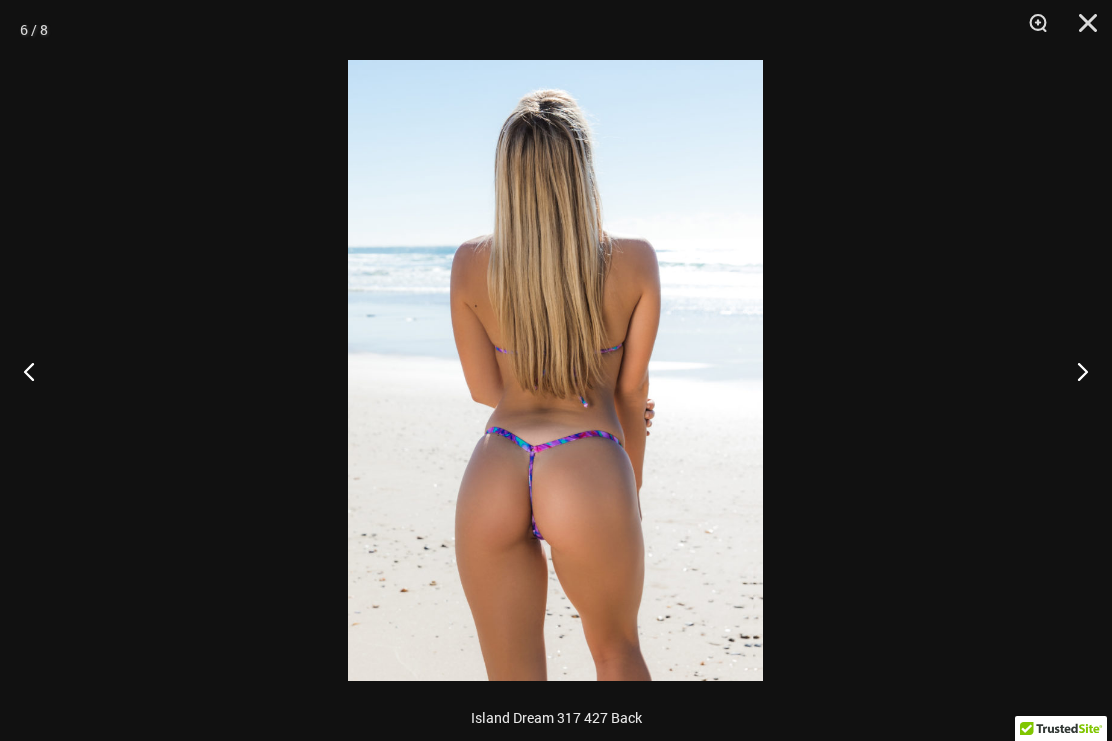click at bounding box center (1074, 371) 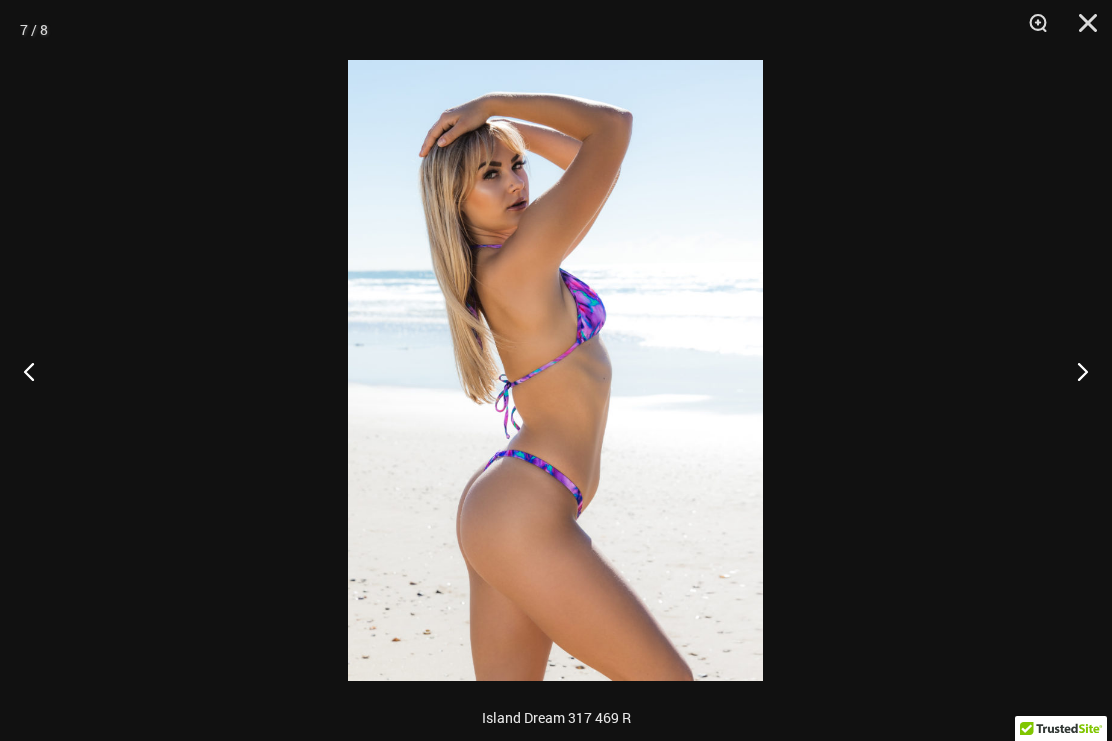 click at bounding box center (1074, 371) 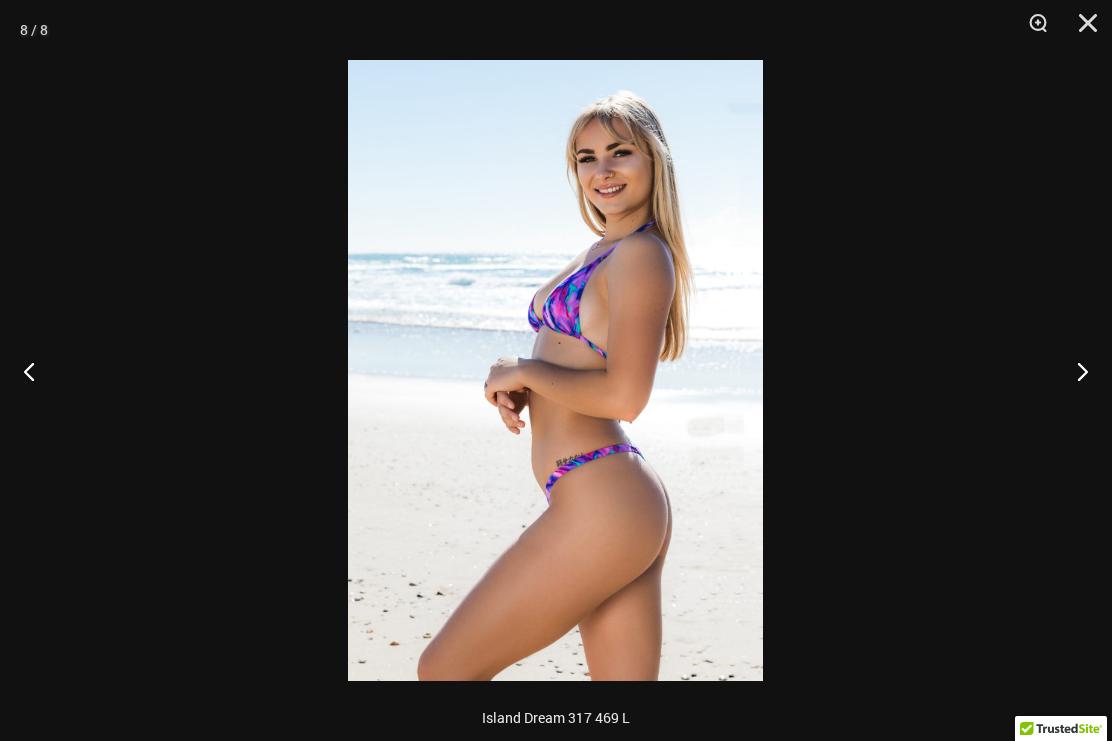click at bounding box center (1074, 371) 